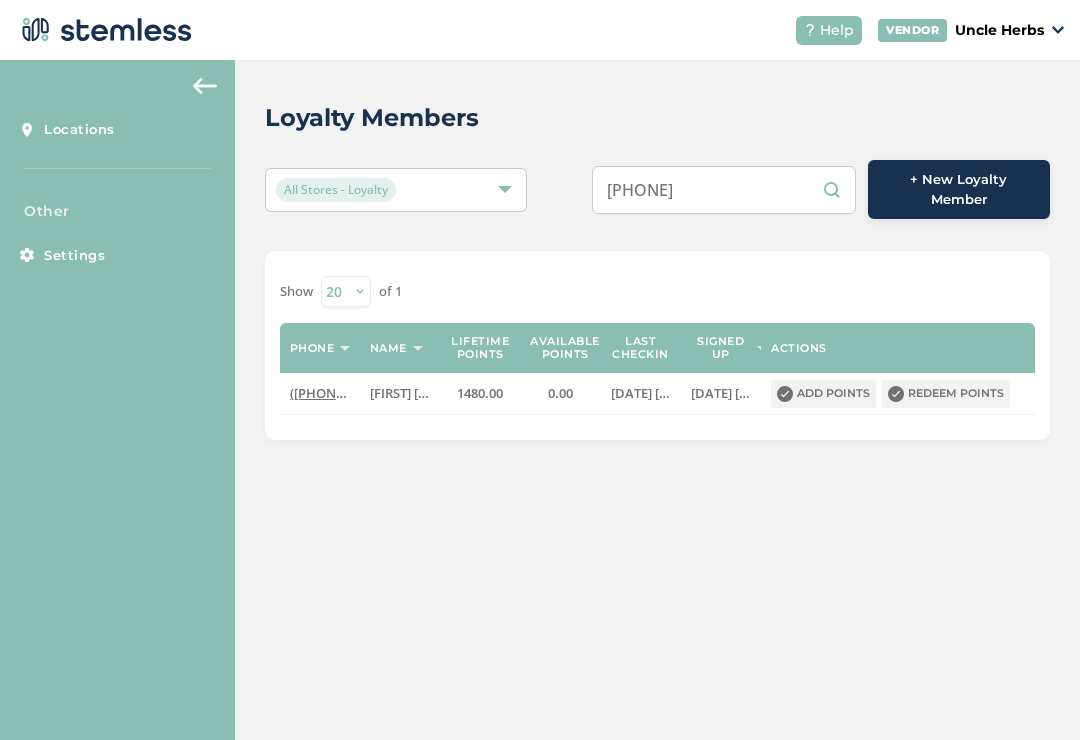 scroll, scrollTop: 0, scrollLeft: 0, axis: both 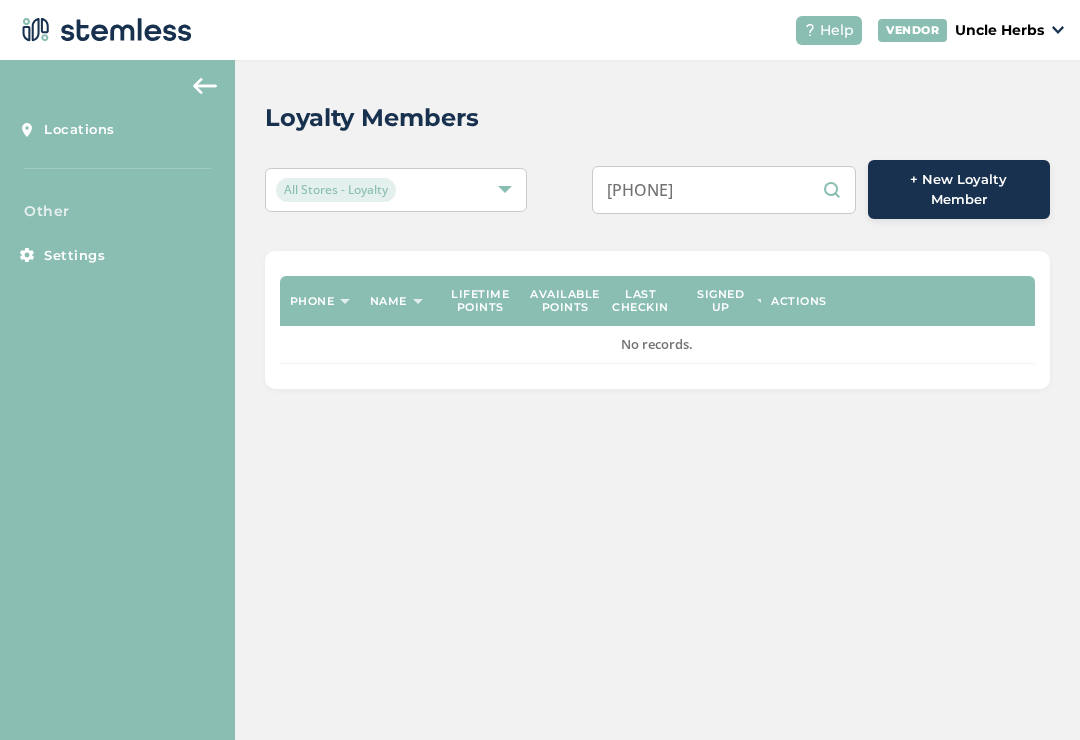 click on "[PHONE]" at bounding box center [724, 190] 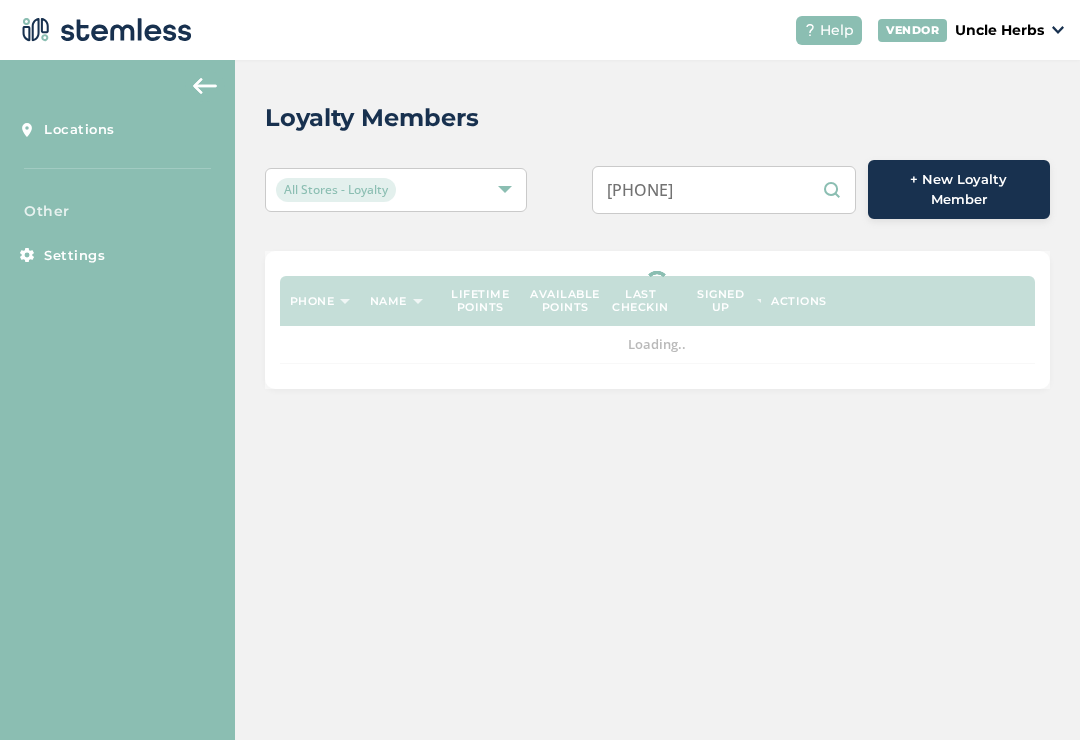 type on "[PHONE]" 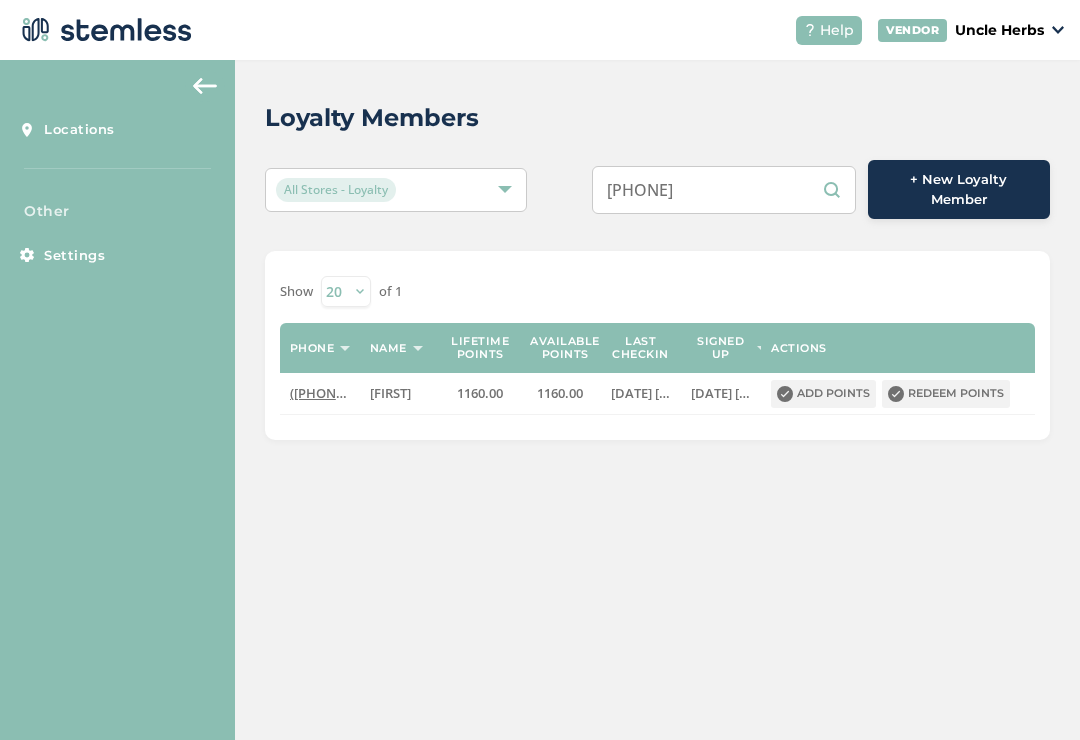 click on "Show  20   50   100  of 1" at bounding box center [657, 291] 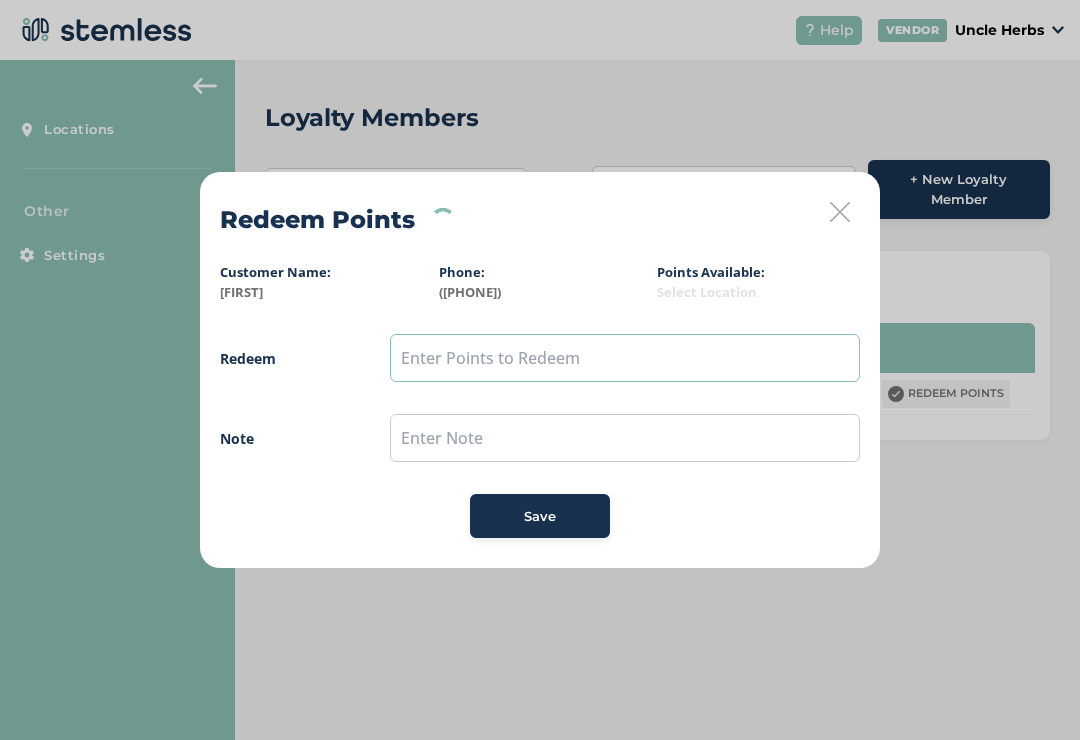 click at bounding box center [625, 358] 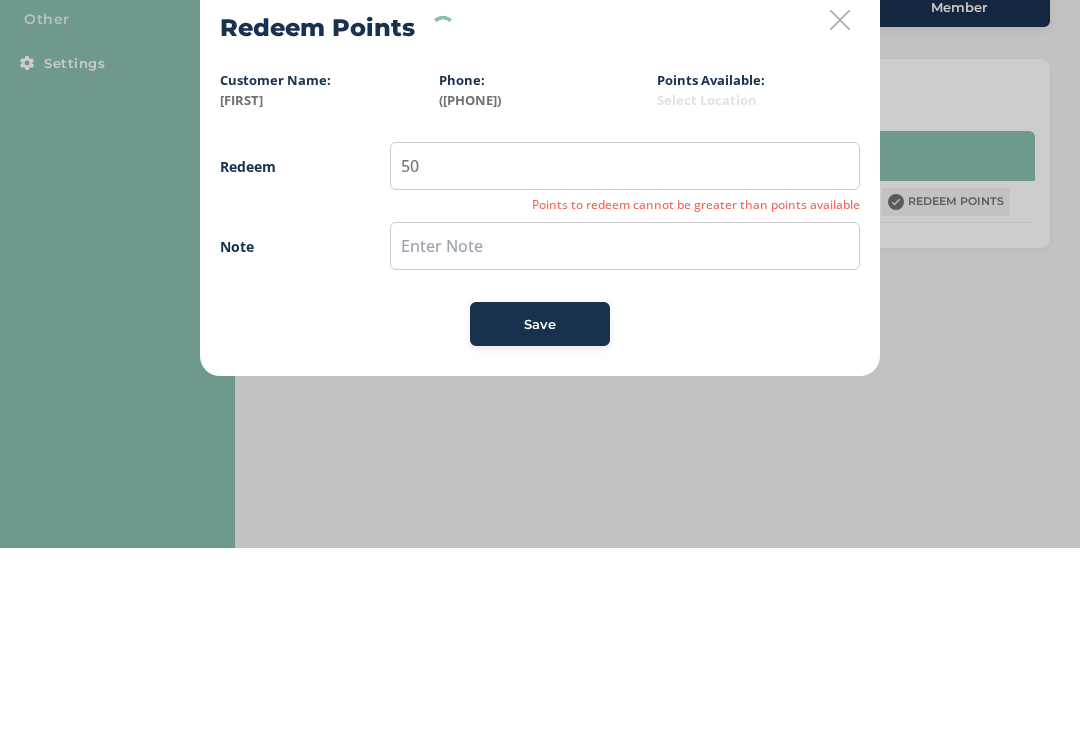 click on "Redeem 50 Points to redeem cannot be greater than points available Note Save" at bounding box center [540, 436] 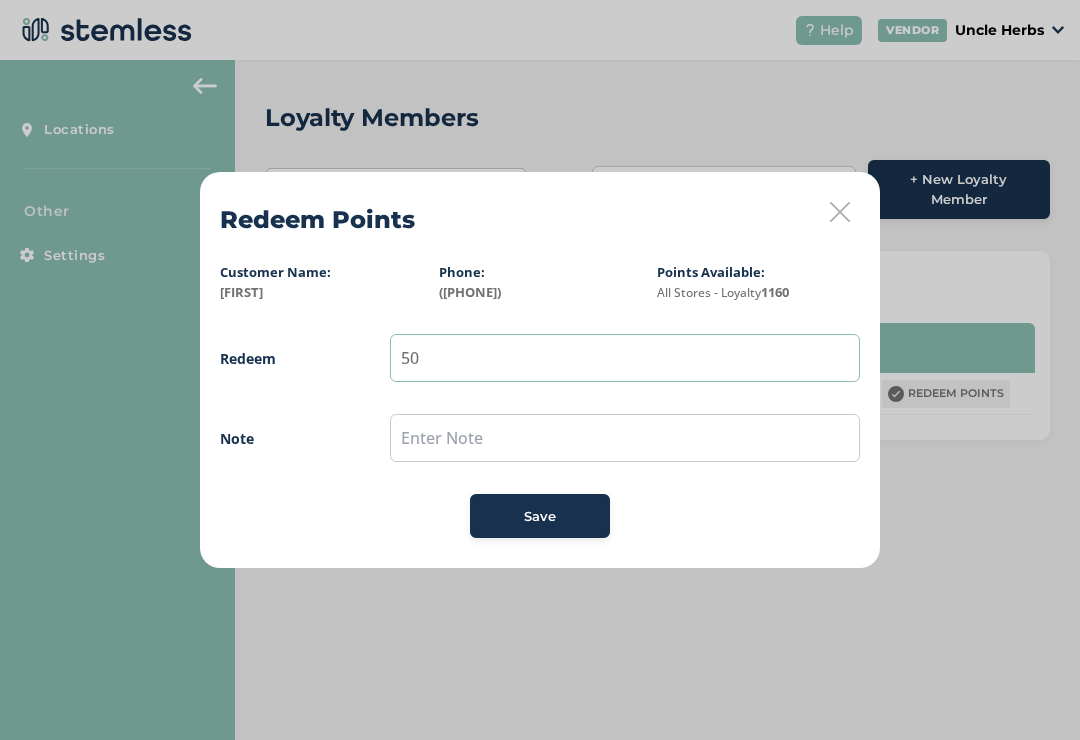 click on "50" at bounding box center [625, 358] 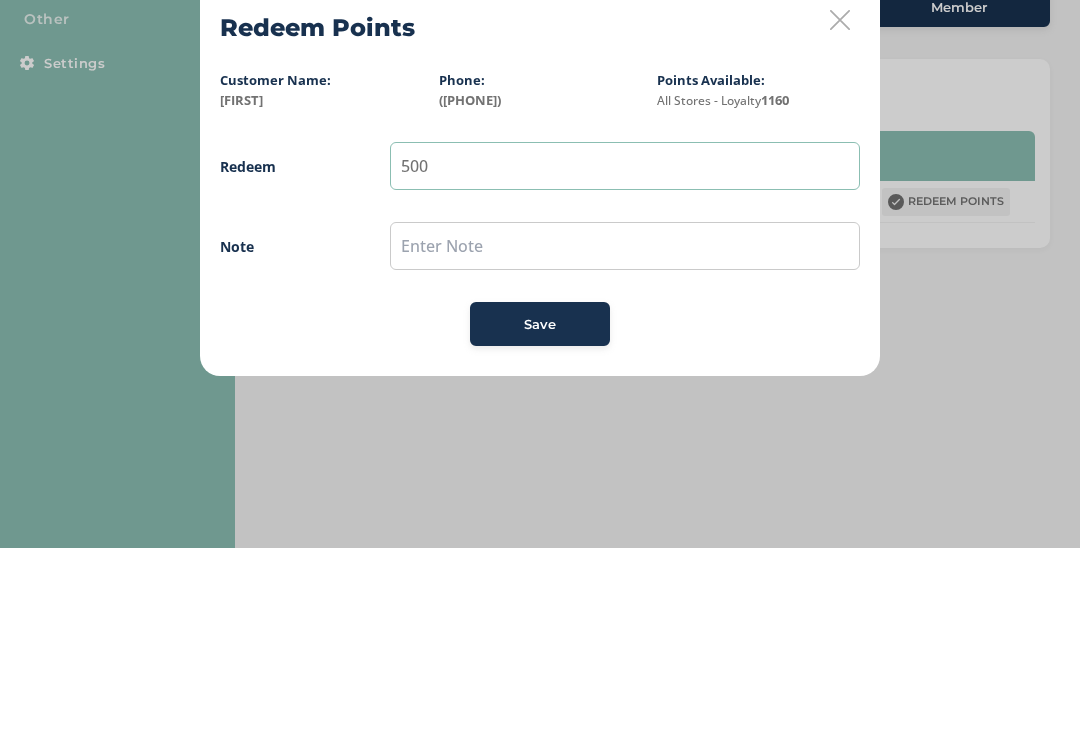 type on "500" 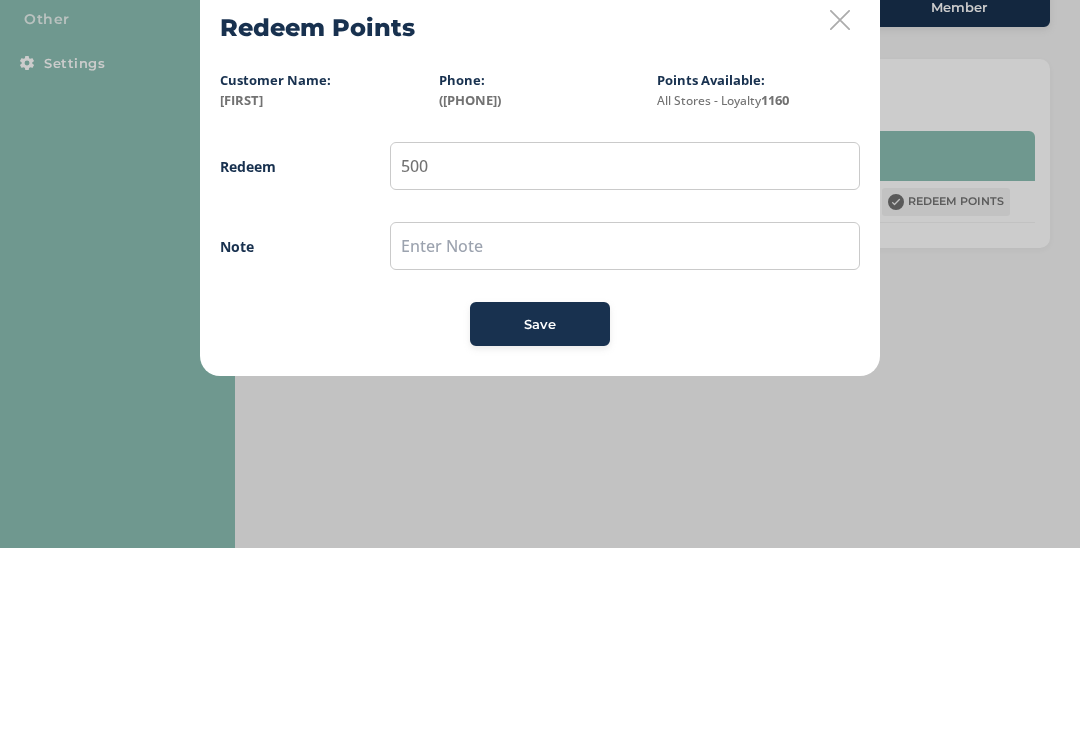 click on "Redeem 500 Note Save" at bounding box center [540, 436] 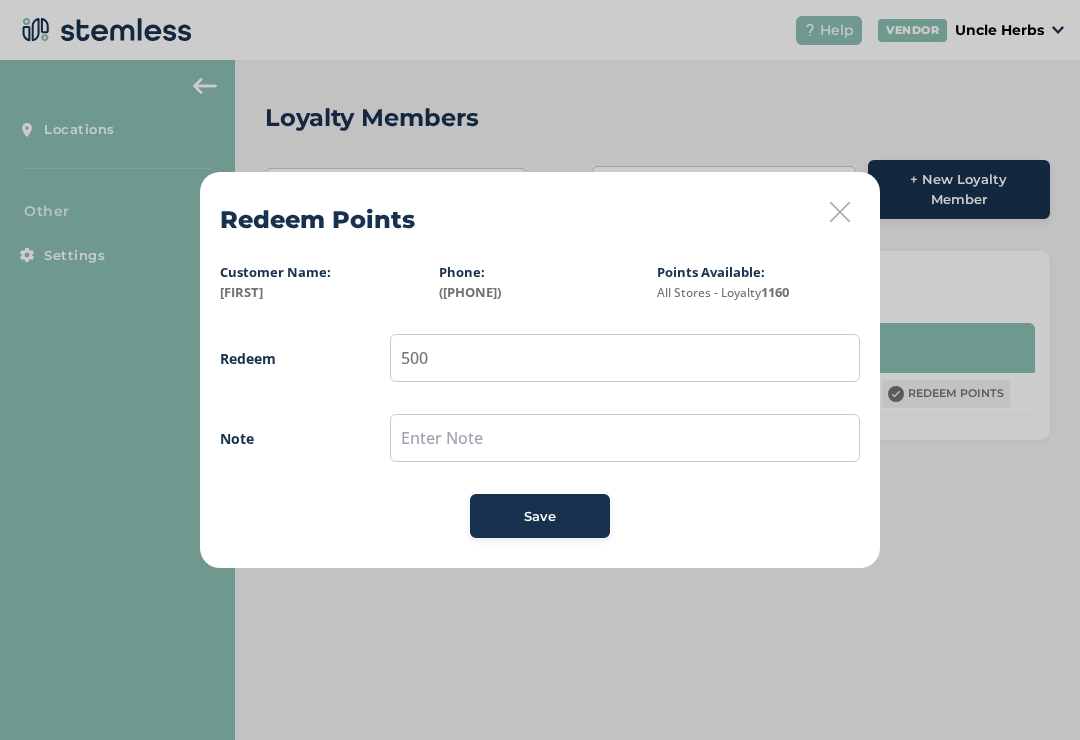 click on "Save" at bounding box center (540, 517) 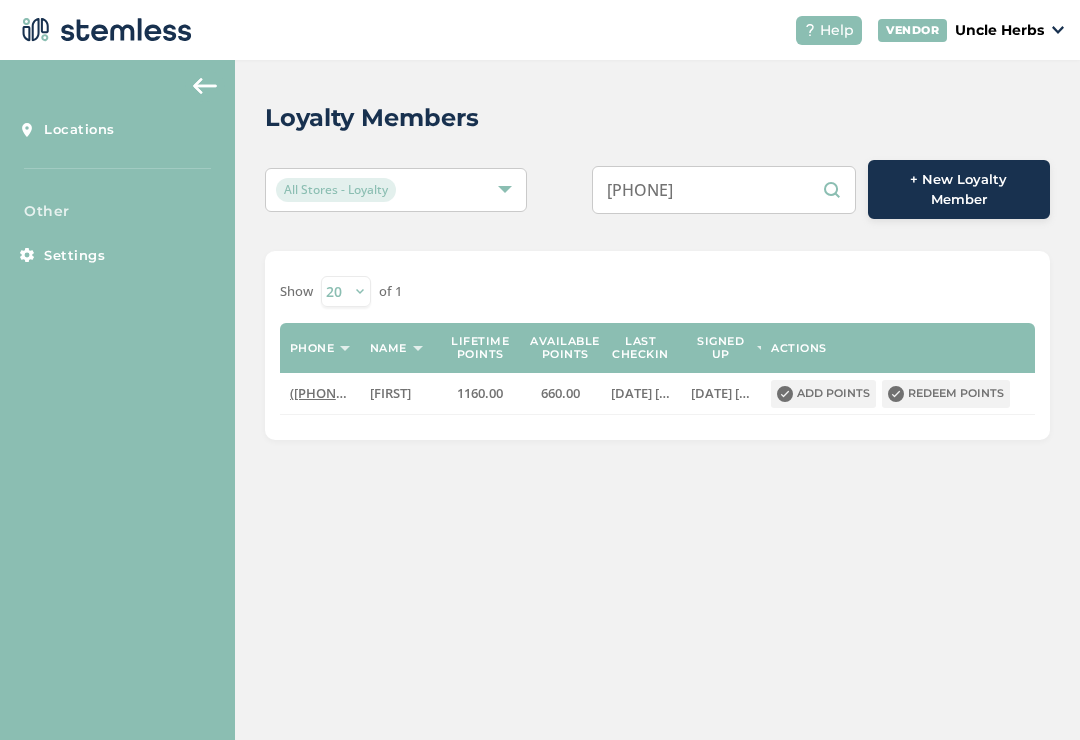 click on "9074065701" at bounding box center (724, 190) 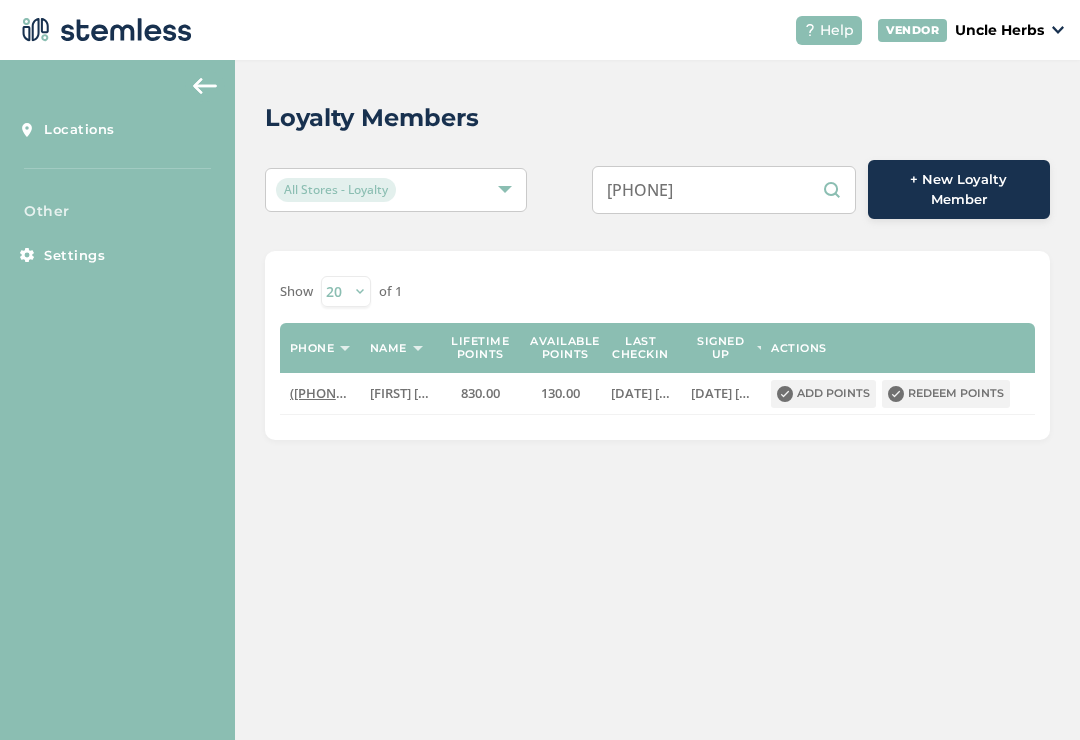 click on "Loyalty Members  All Stores - Loyalty  9072150928 + New Loyalty Member Show  20   50   100  of 1  Phone   Name   Lifetime points   Available points   Last checkin   Signed up   Actions   (907) 215-0928   Douglas Nolan T   830.00   130.00   2025-07-24 03:54:58   2024-05-31 06:20:41   Add points   Redeem points" at bounding box center (657, 400) 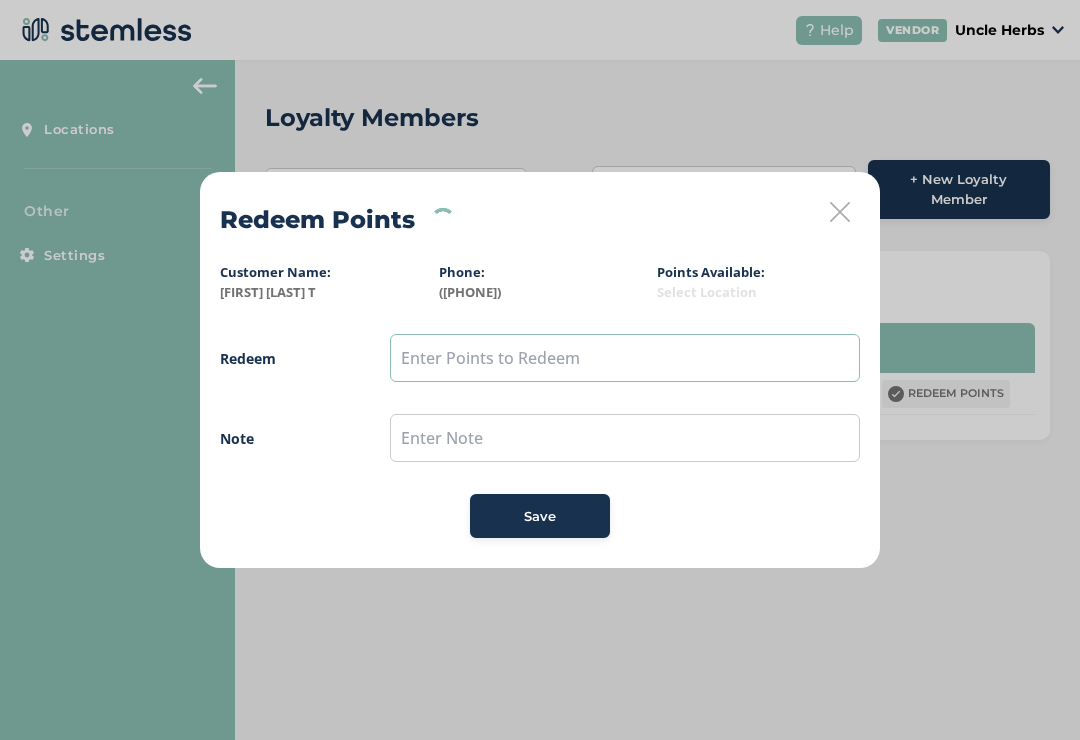 click at bounding box center [625, 358] 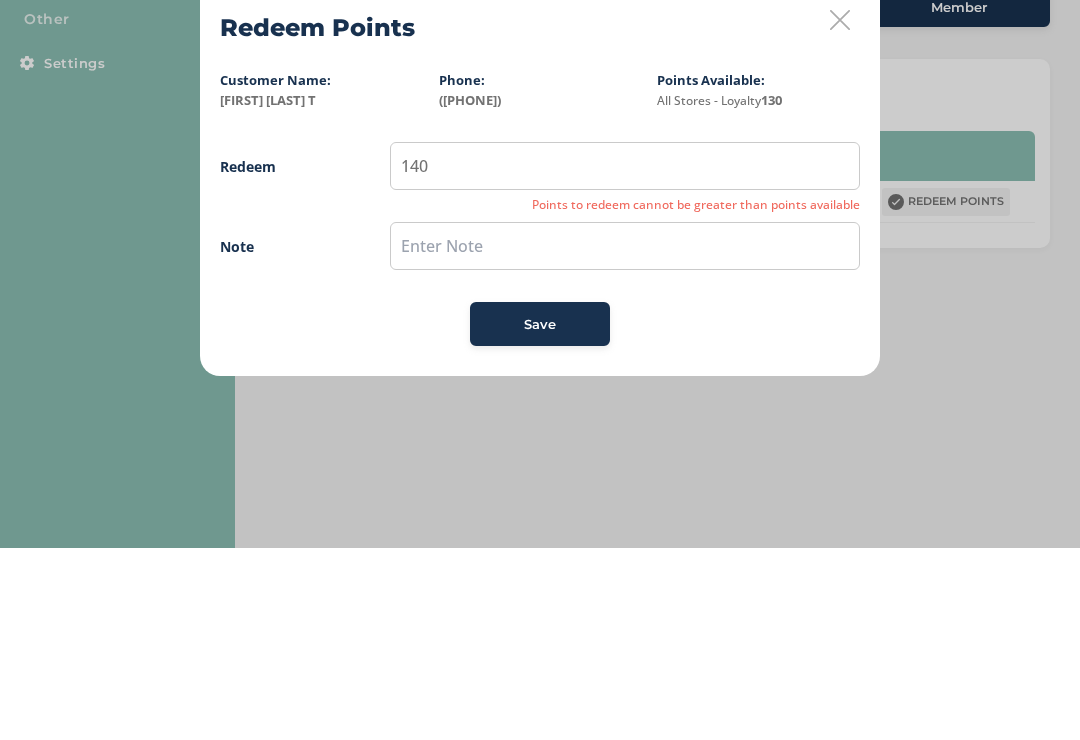 click on "Note" at bounding box center [540, 438] 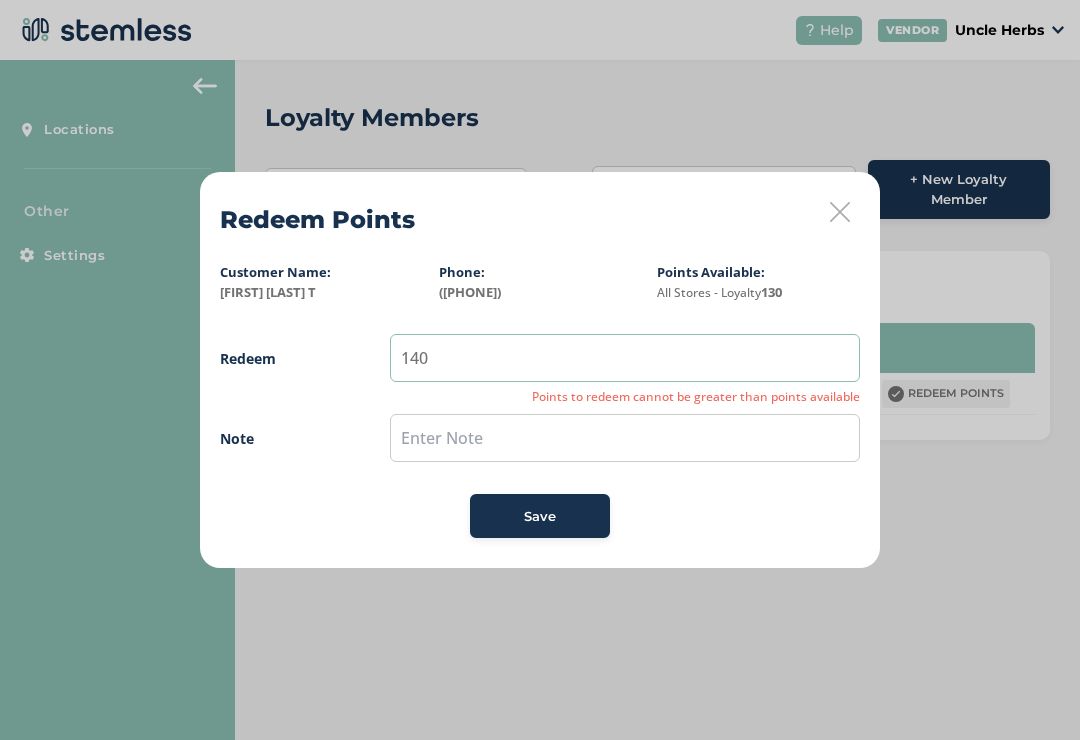 click on "140" at bounding box center (625, 358) 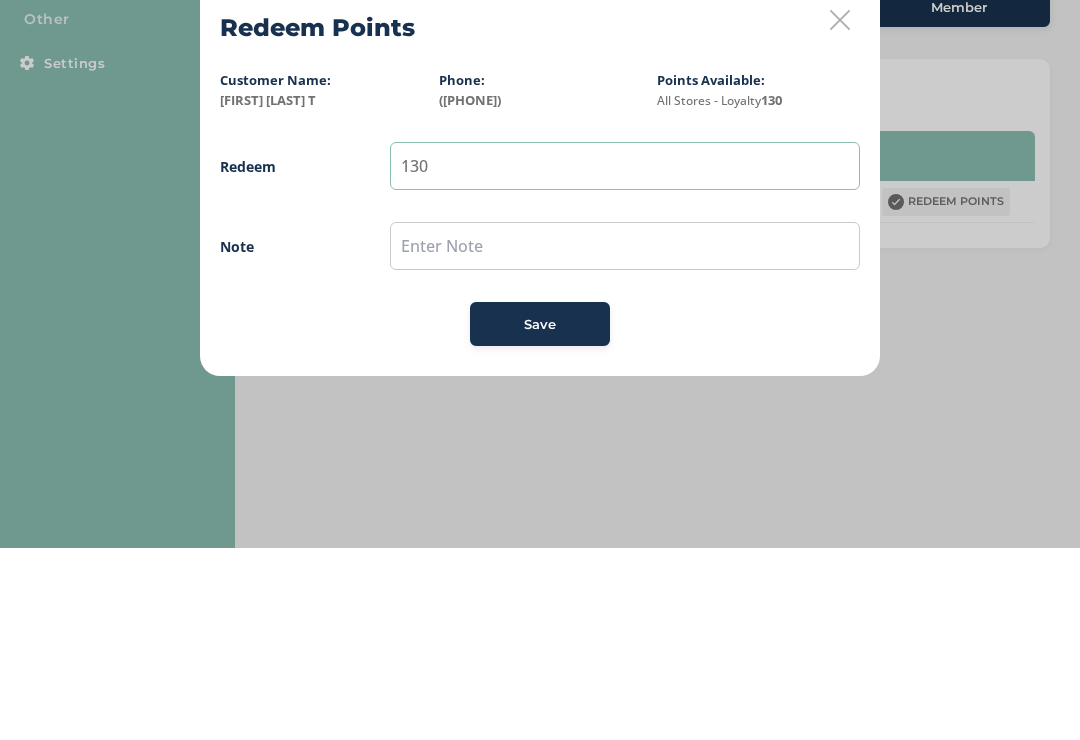 type on "130" 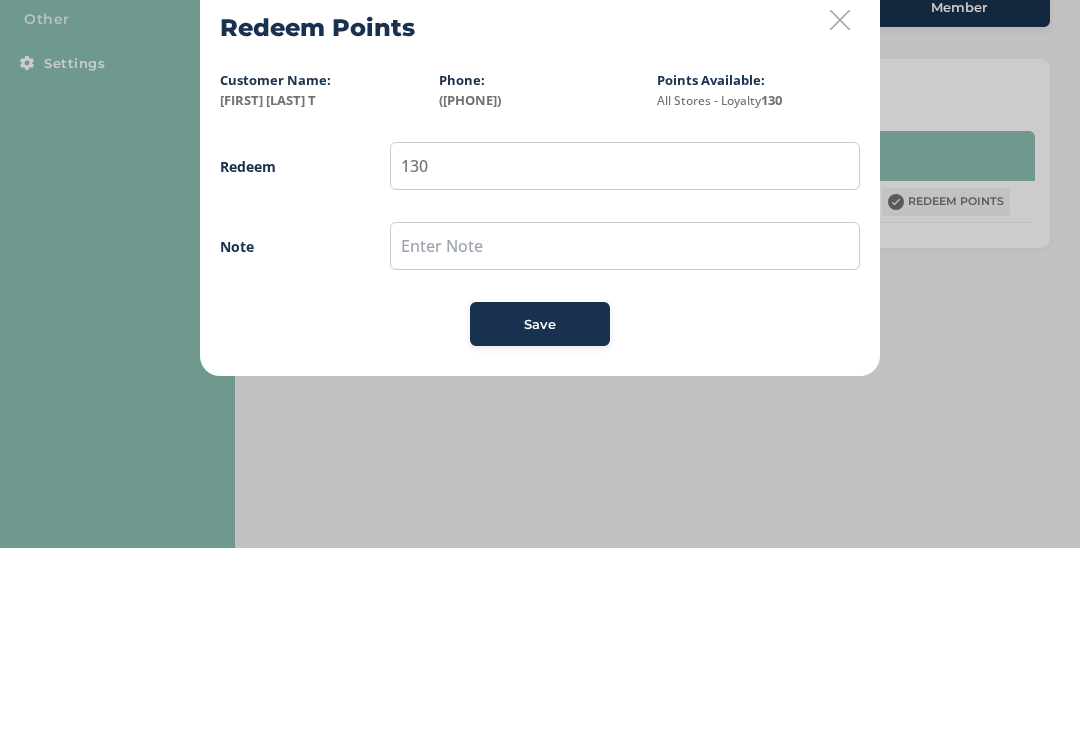 click on "Redeem 130 Note Save" at bounding box center (540, 436) 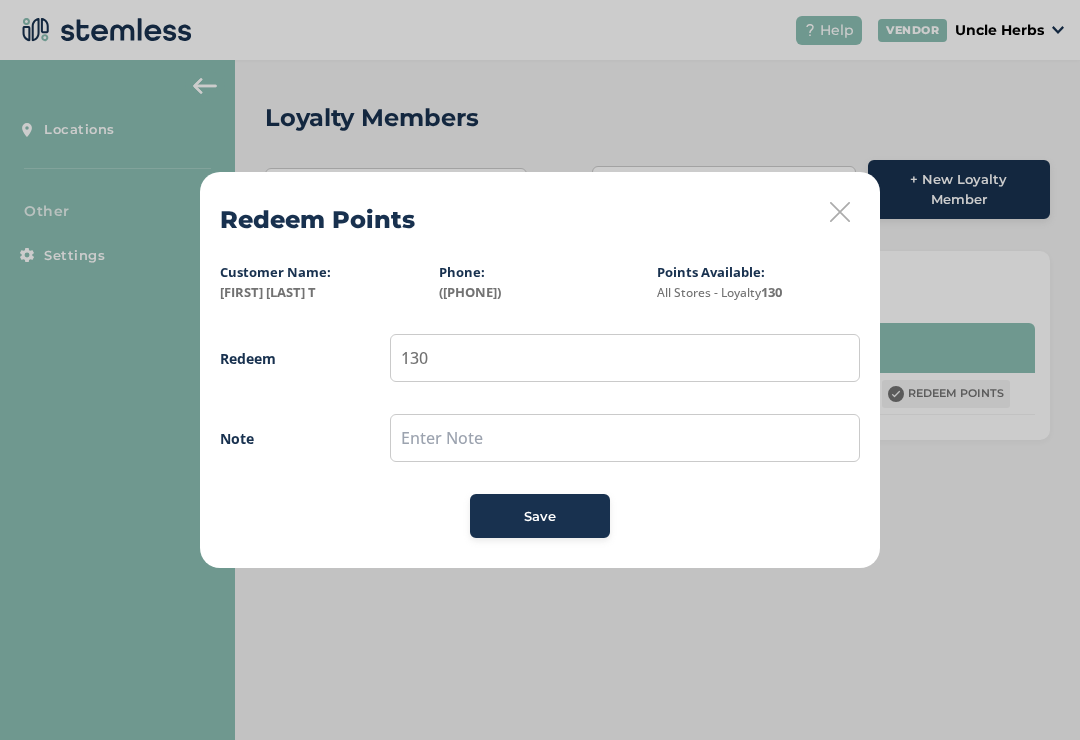 click on "Save" at bounding box center (540, 517) 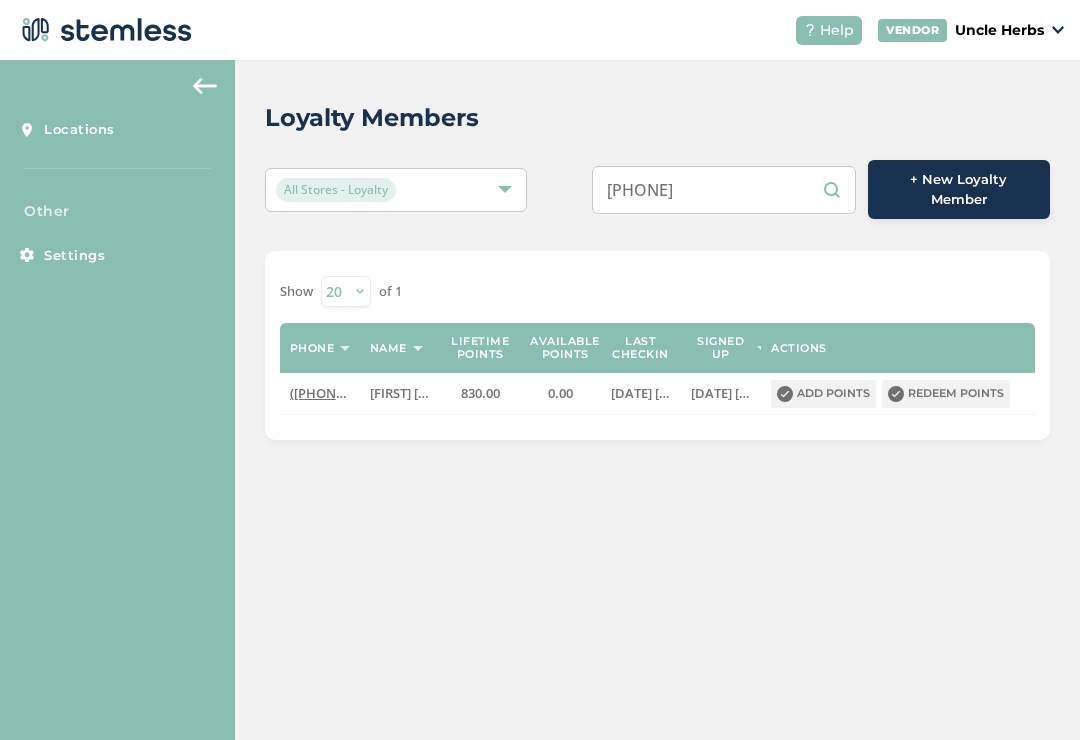 click on "9072150928" at bounding box center [724, 190] 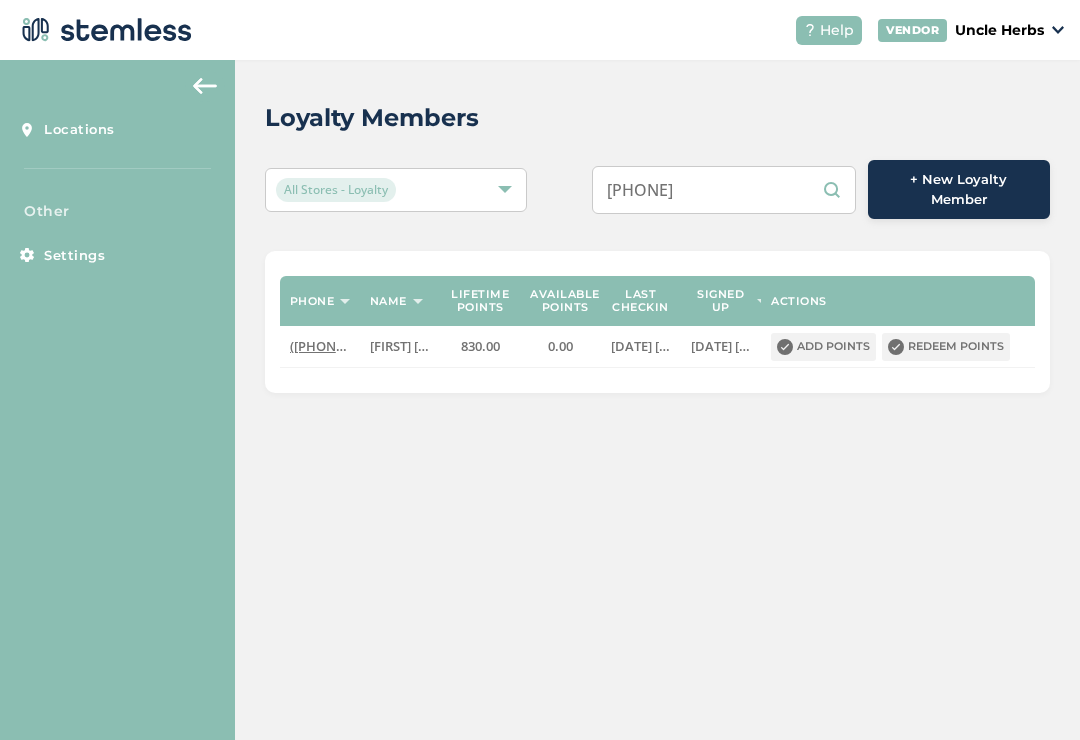 type on "9075296773" 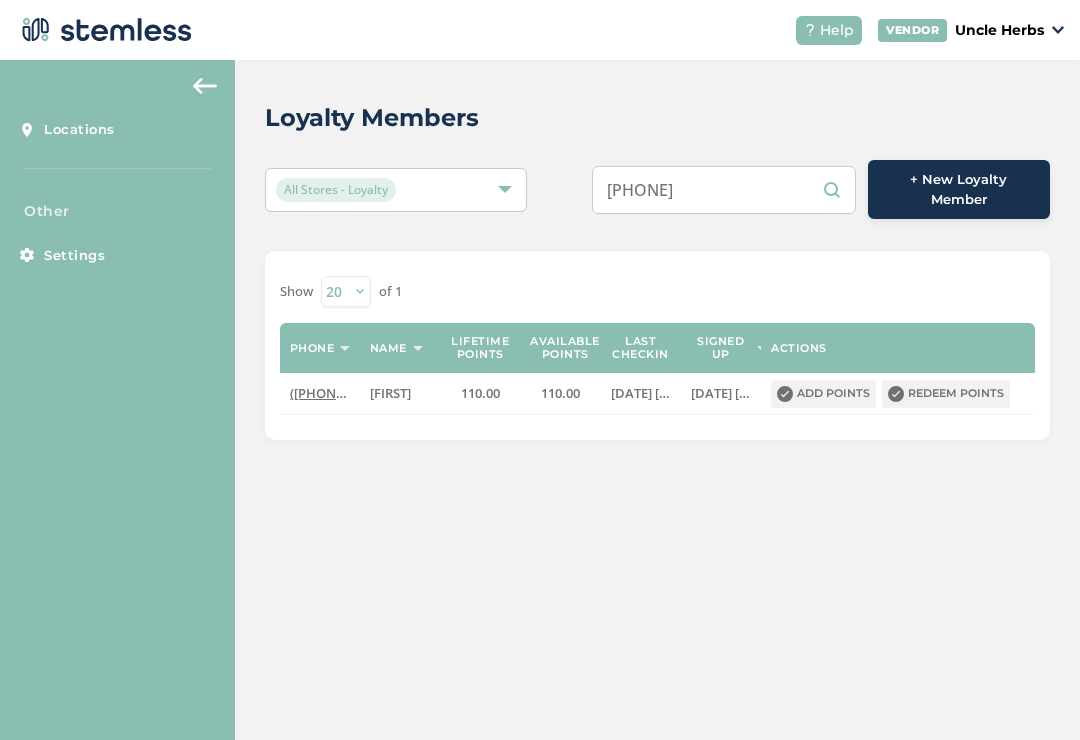 click on "Redeem points" at bounding box center (946, 394) 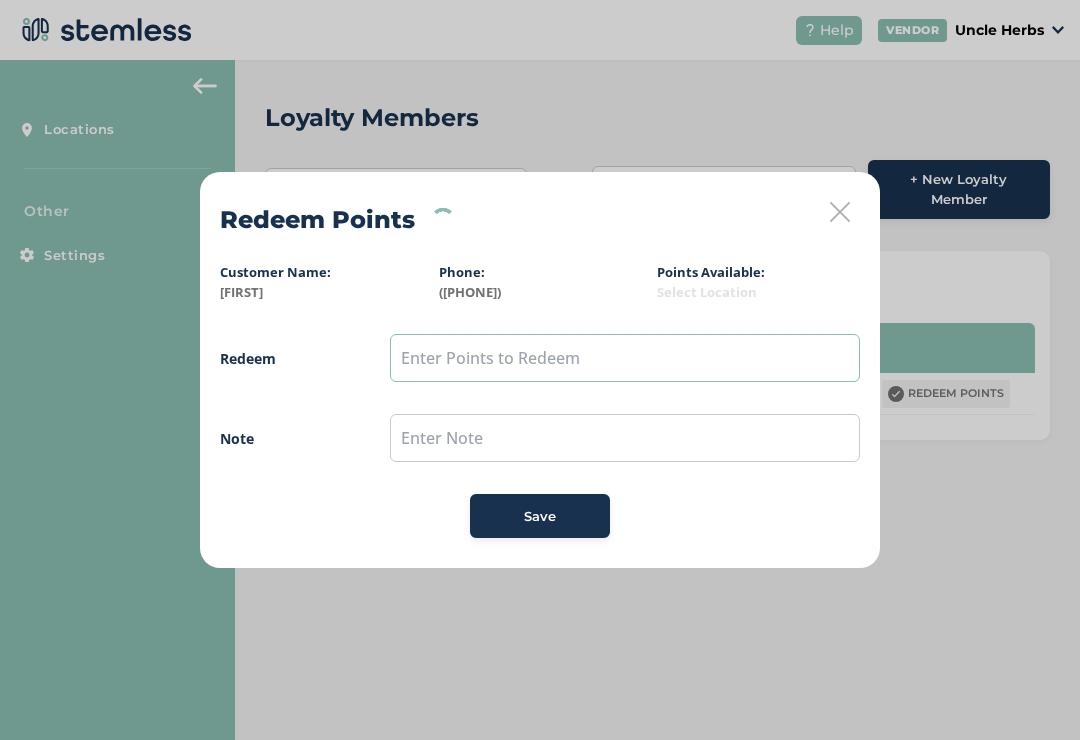 click at bounding box center [625, 358] 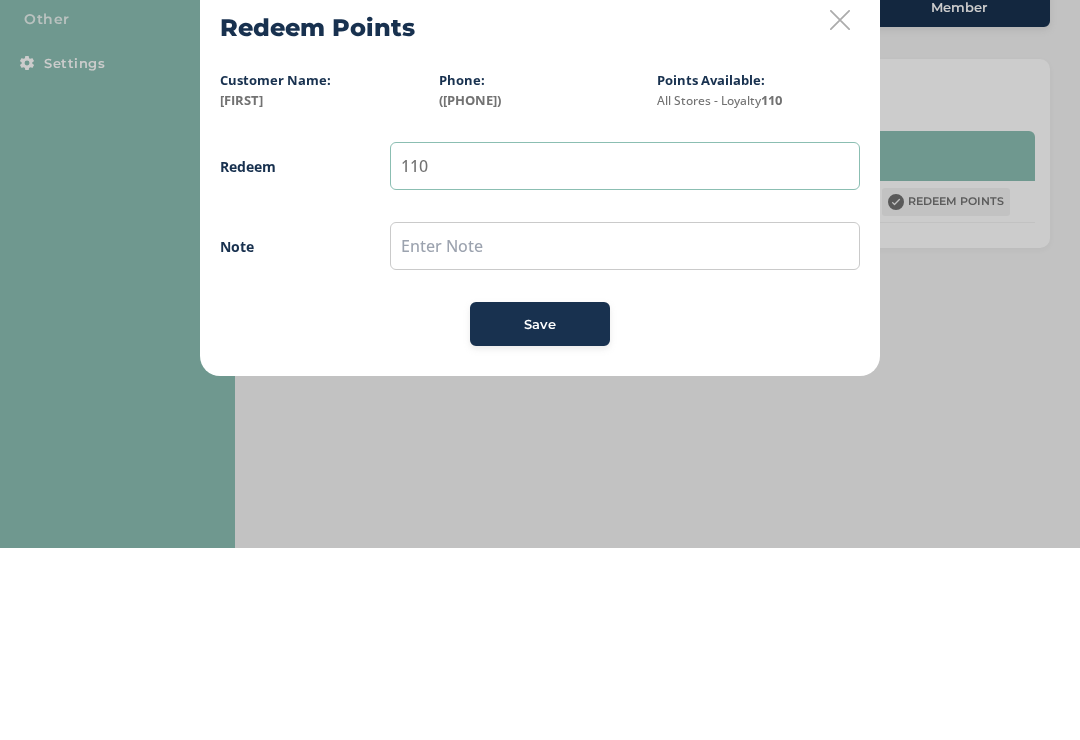 type on "110" 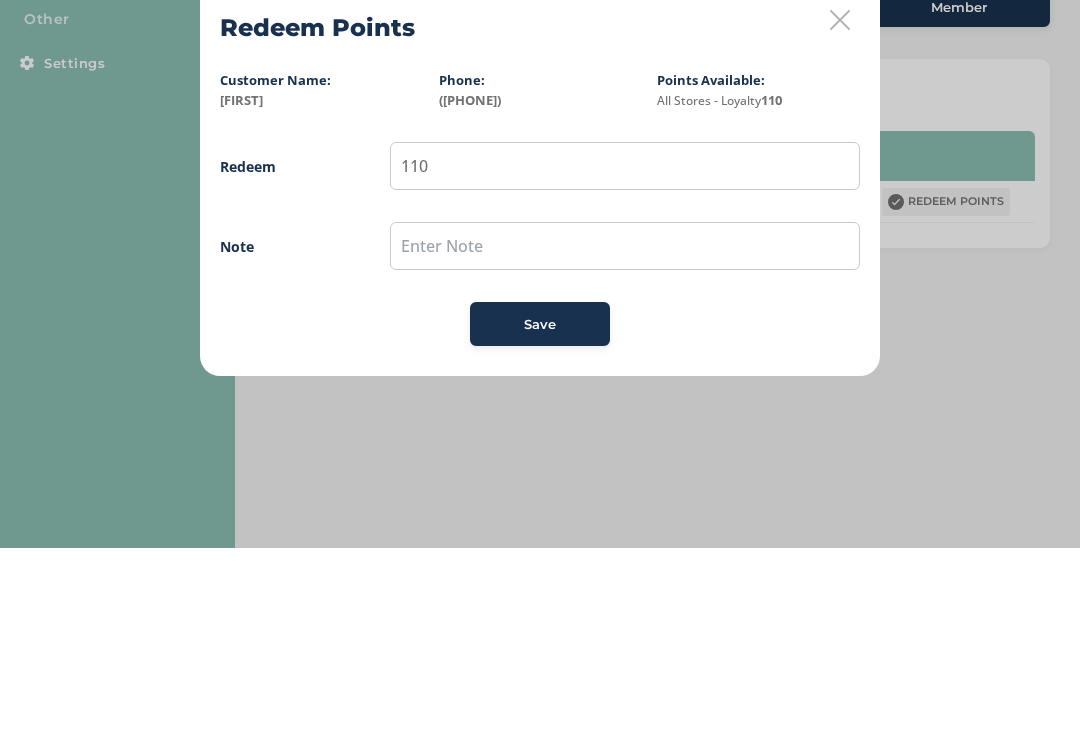 click on "Note" at bounding box center [540, 438] 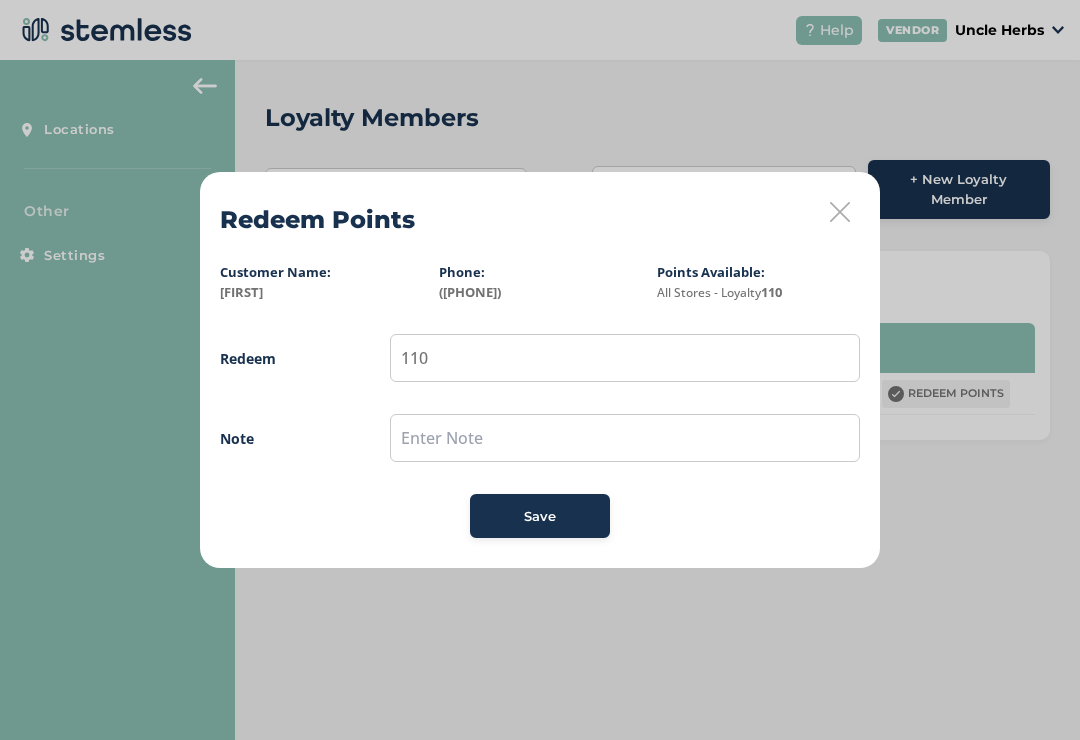 click on "Save" at bounding box center [540, 516] 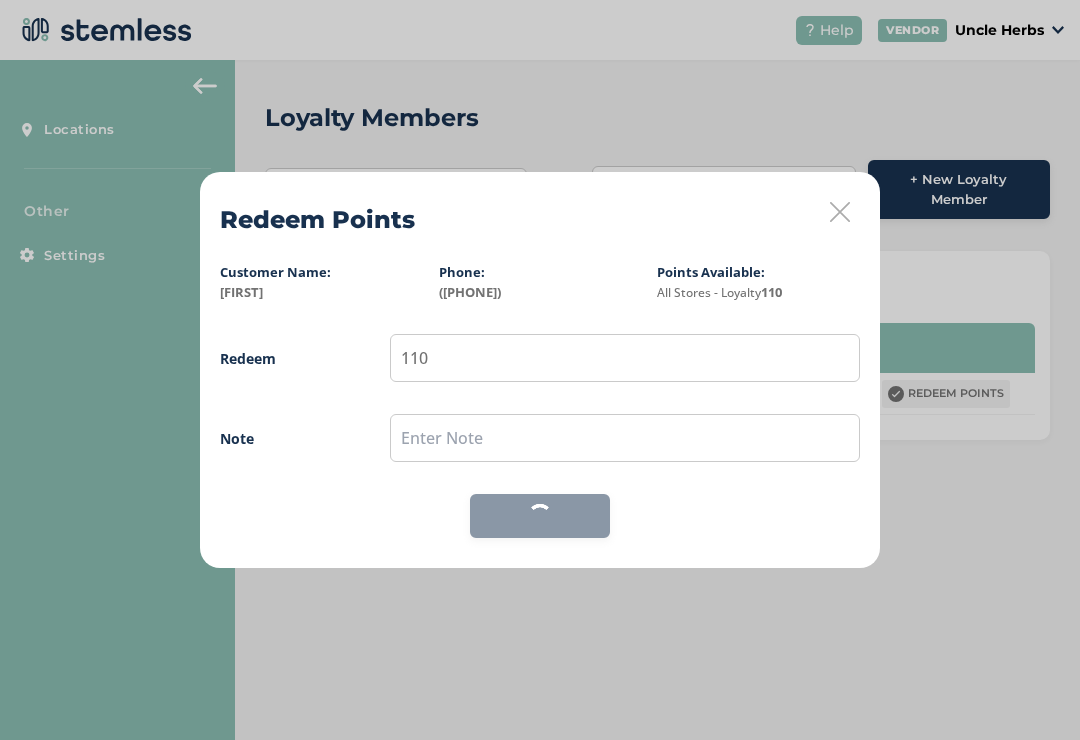 click on "Save" at bounding box center (540, 516) 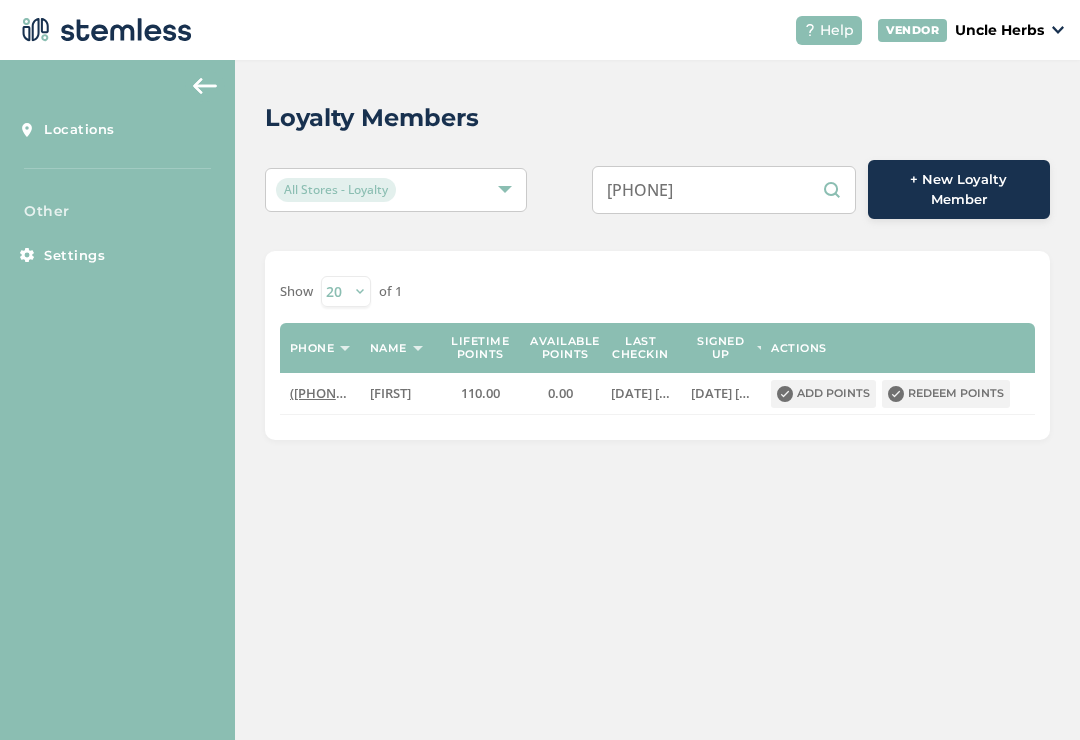 click on "9075296773" at bounding box center (724, 190) 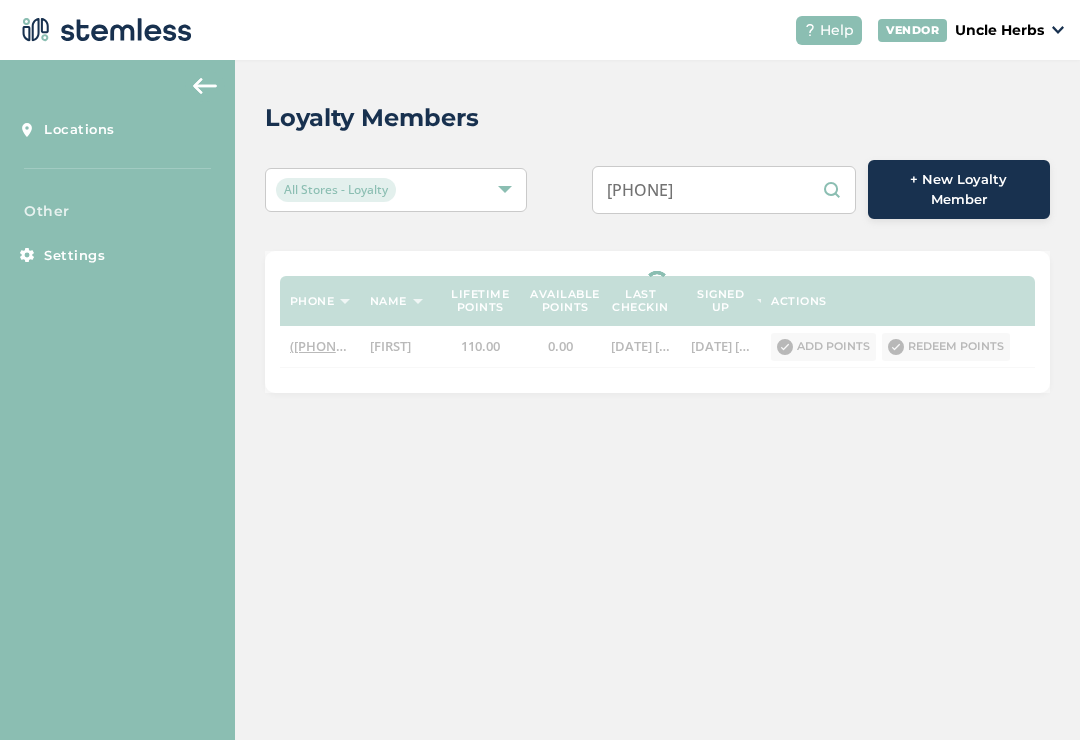 click on "All Stores - Loyalty  9079475347 + New Loyalty Member" at bounding box center (657, 189) 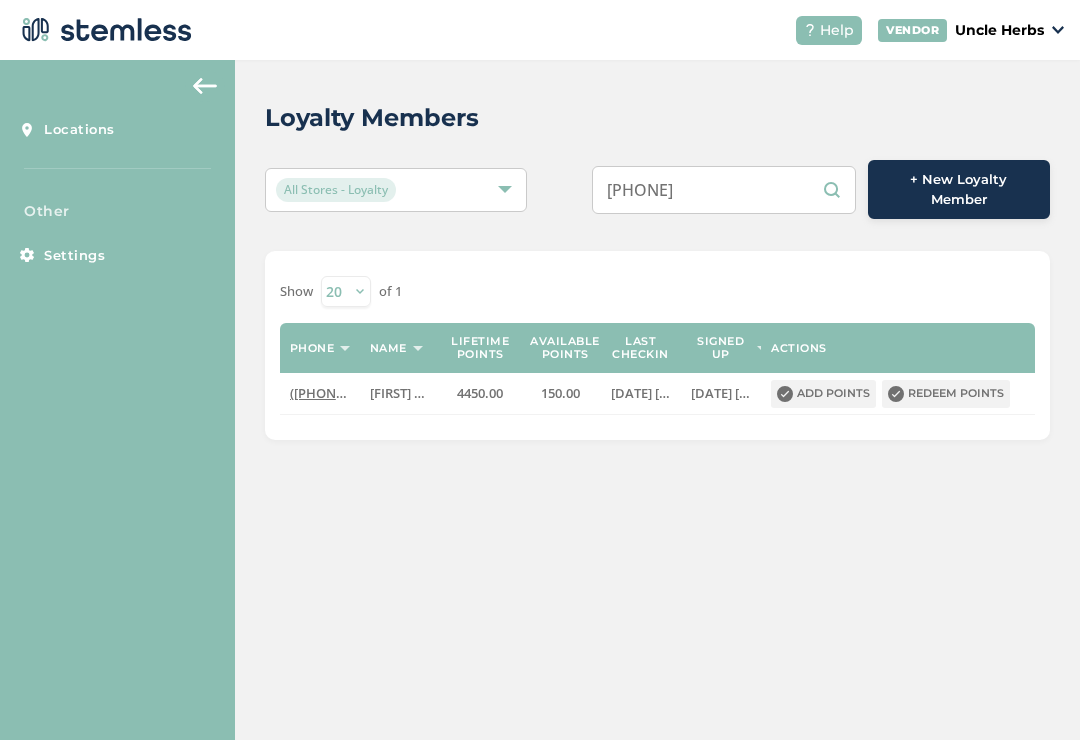 click on "9079475347" at bounding box center (724, 190) 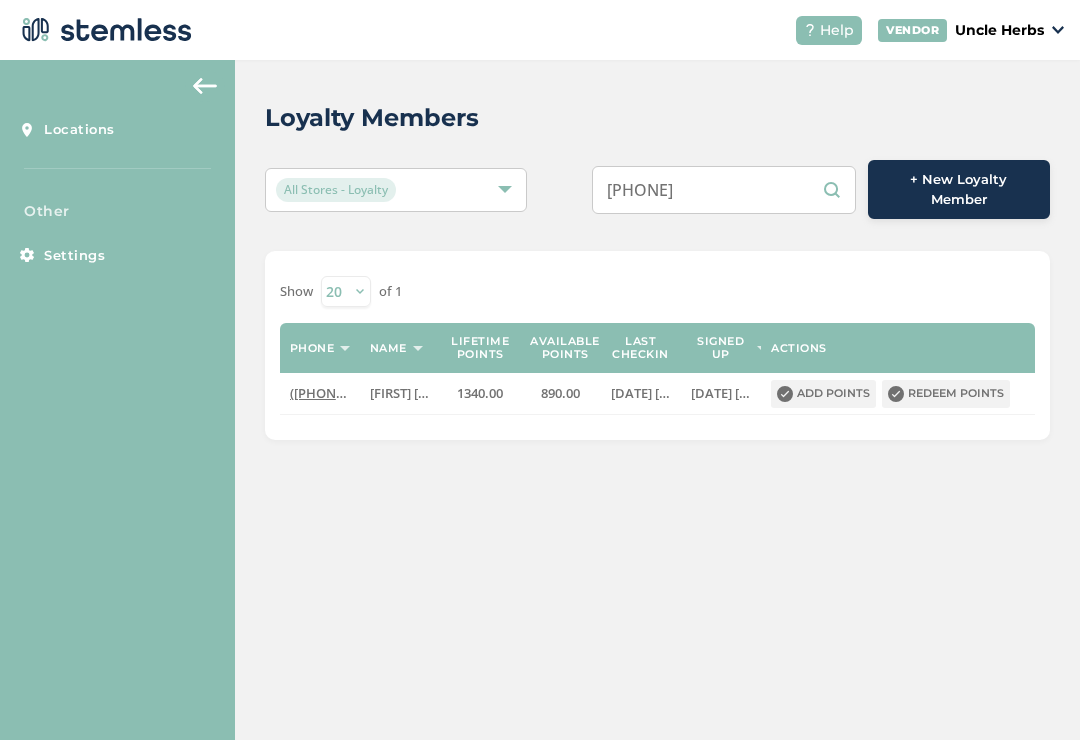 click on "9072317976" at bounding box center [724, 190] 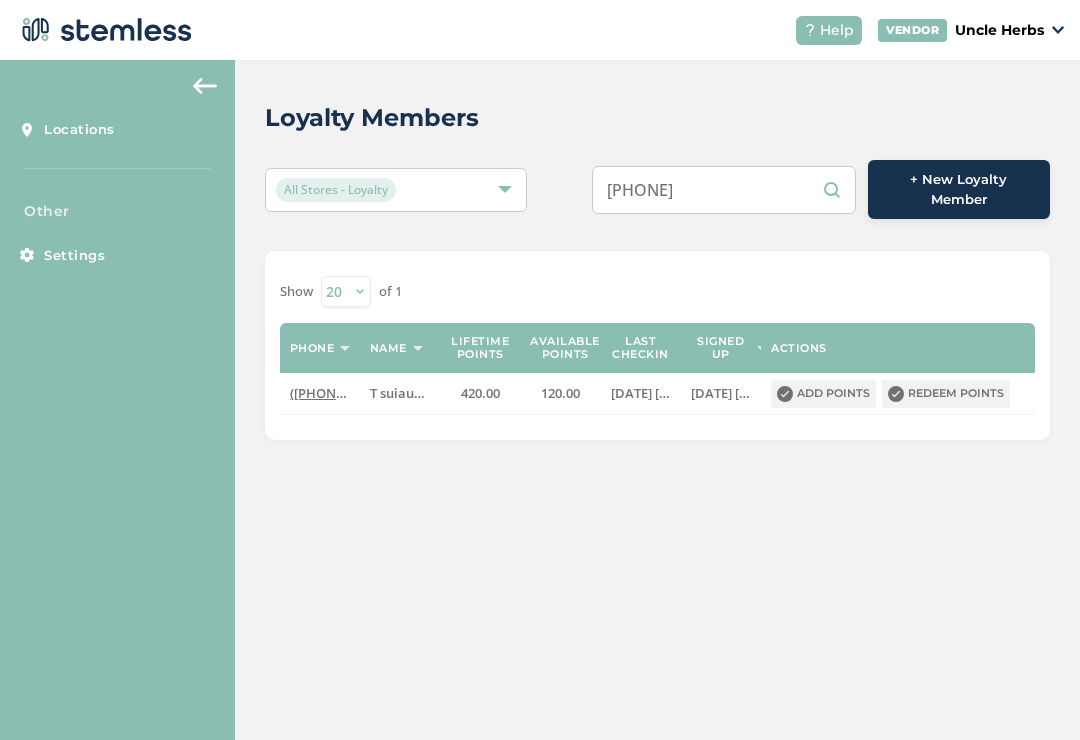 click on "Redeem points" at bounding box center [946, 394] 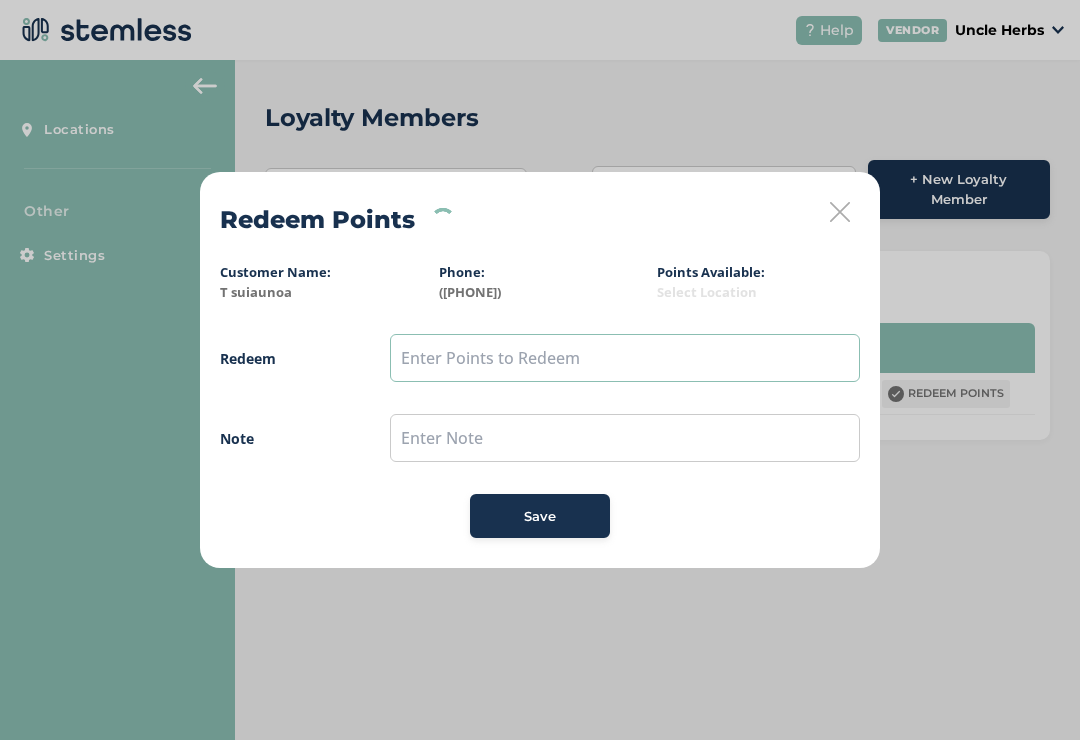 click at bounding box center (625, 358) 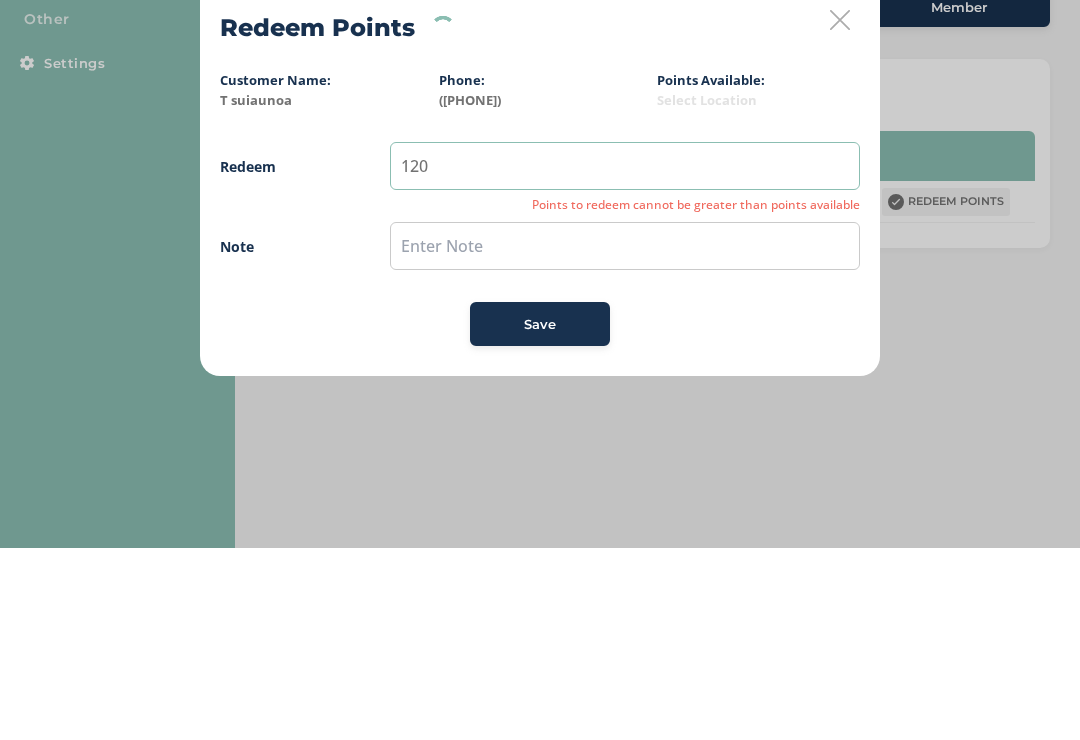 type on "120" 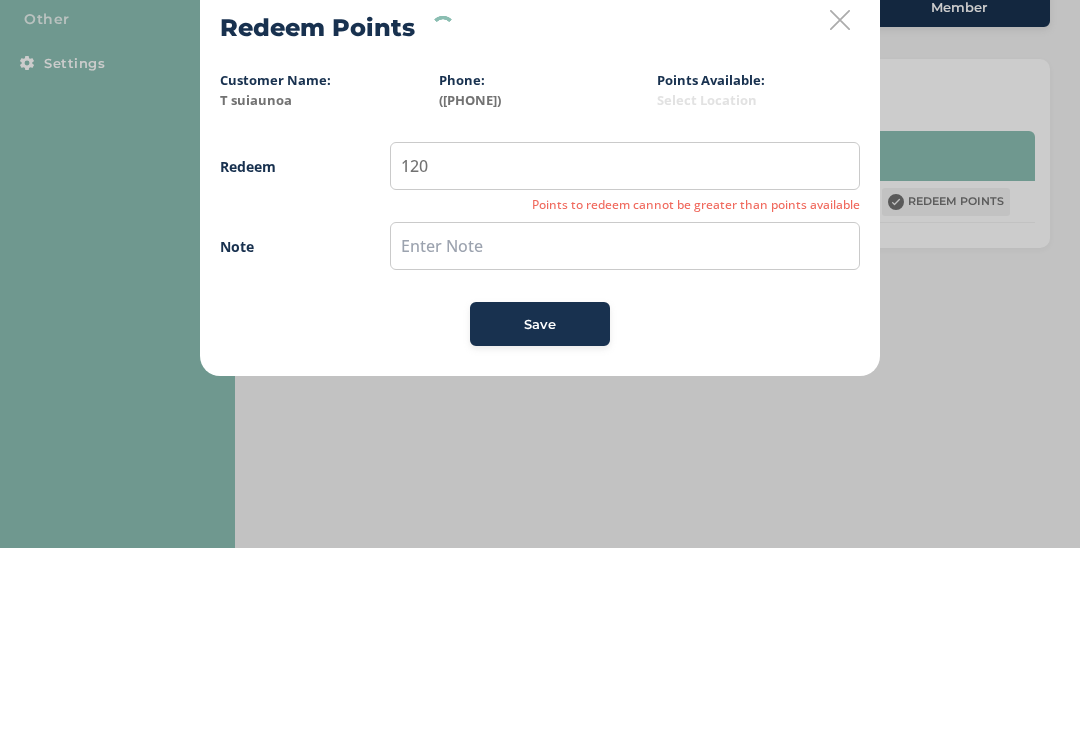 click on "Redeem 120 Points to redeem cannot be greater than points available Note Save" at bounding box center [540, 436] 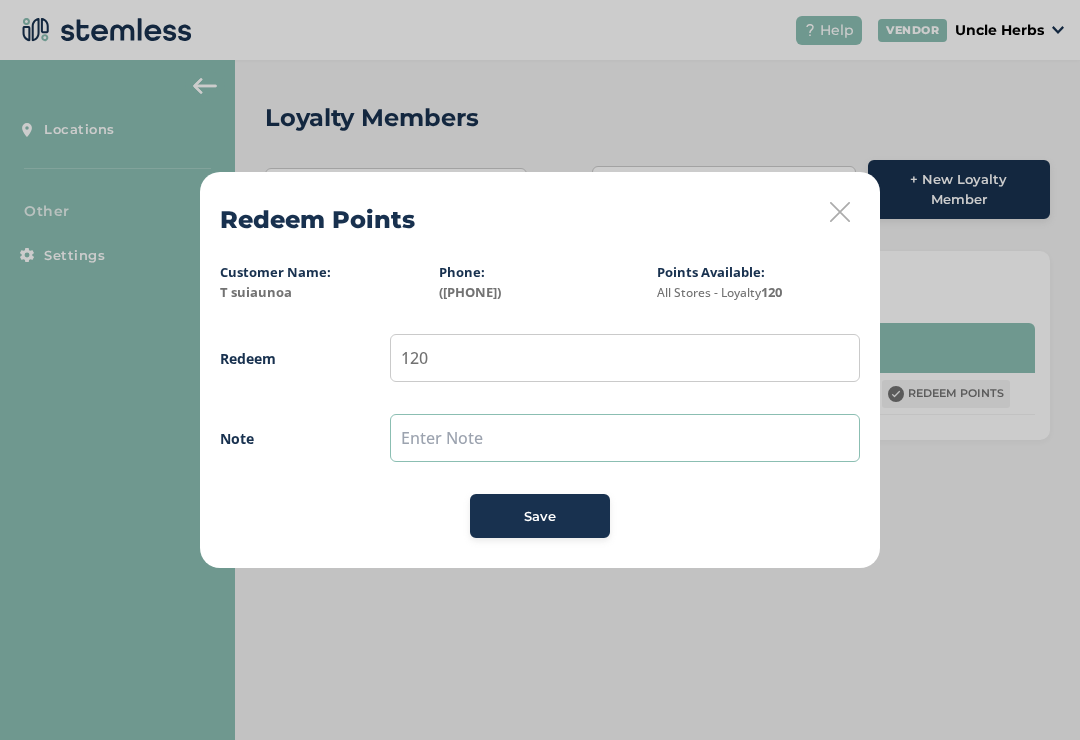 click at bounding box center (625, 438) 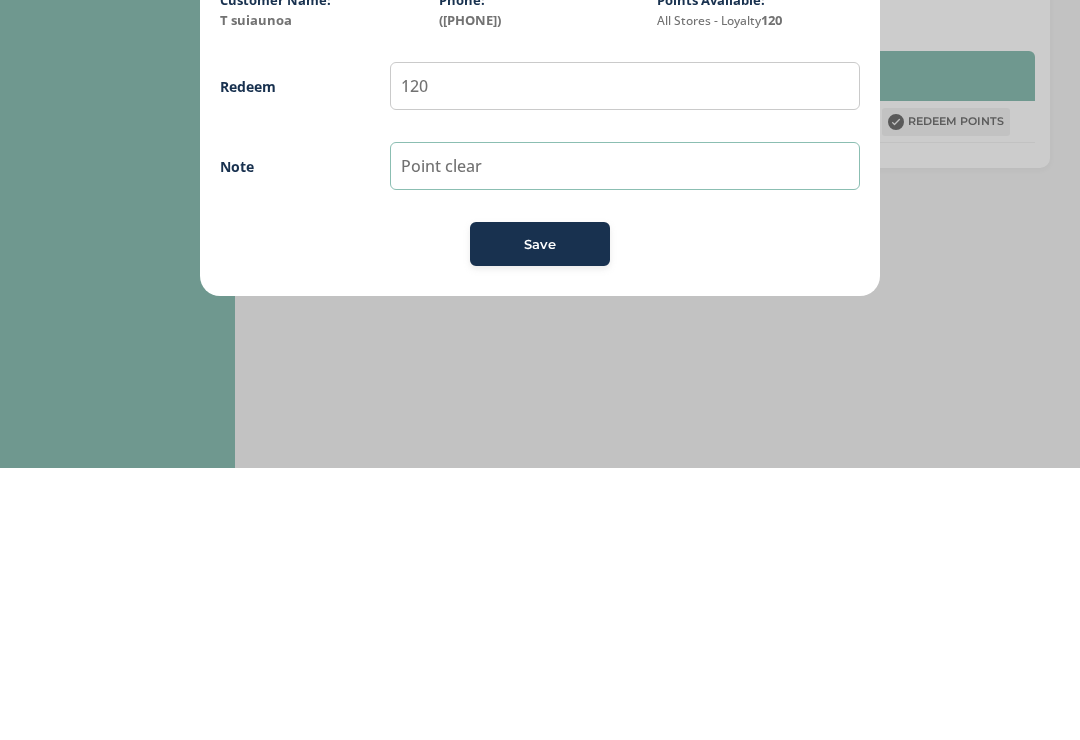 type on "Point clear" 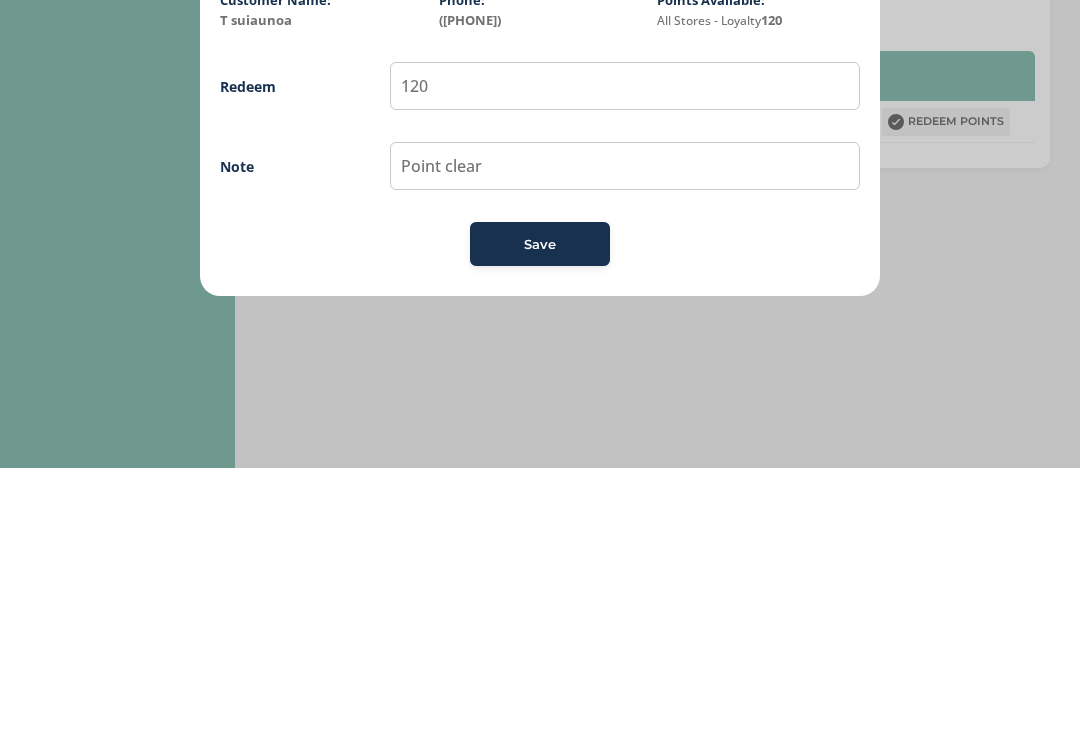 click on "Save" at bounding box center [540, 517] 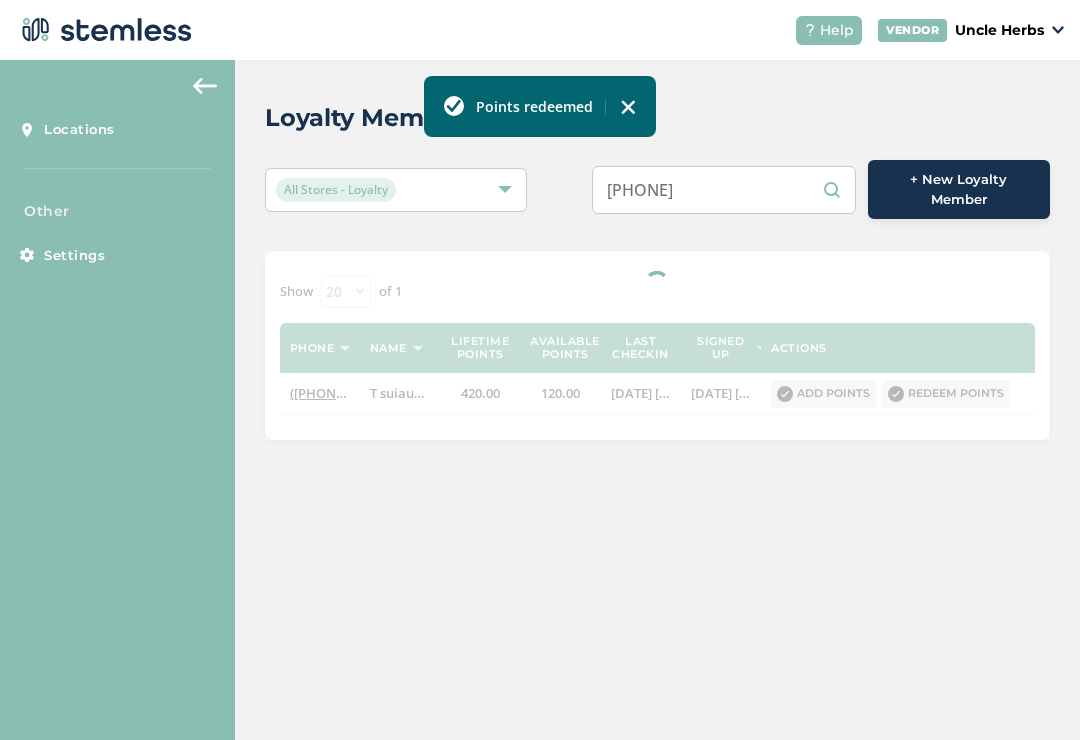 click on "9077648355" at bounding box center [724, 190] 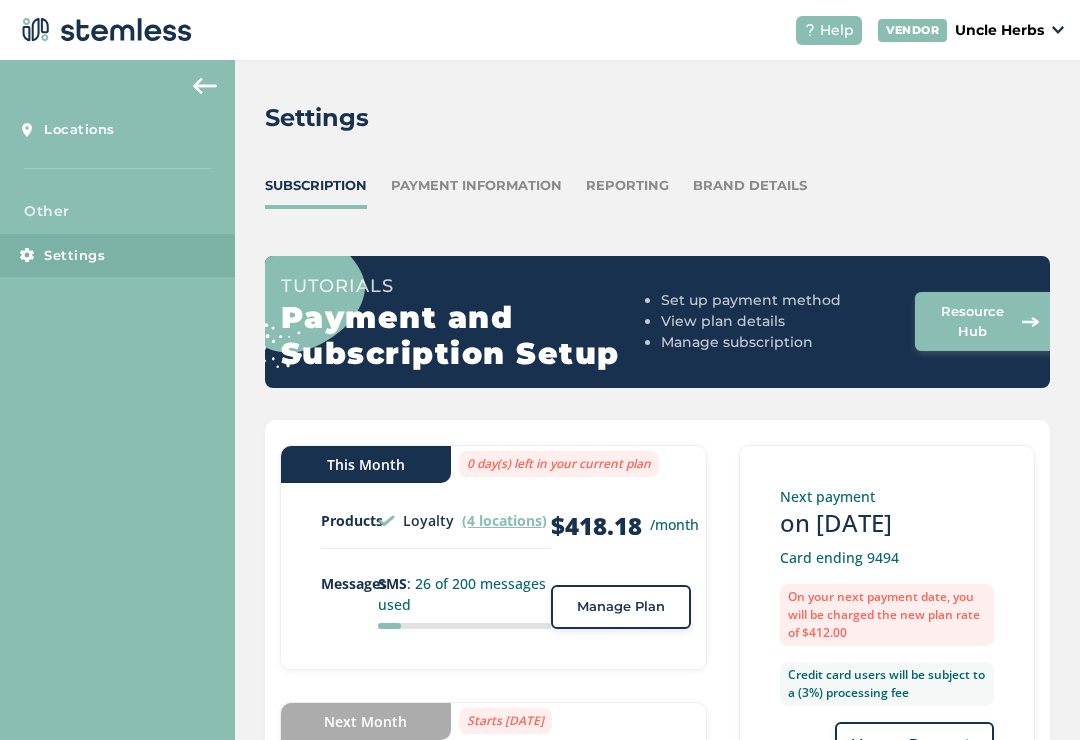 scroll, scrollTop: 0, scrollLeft: 0, axis: both 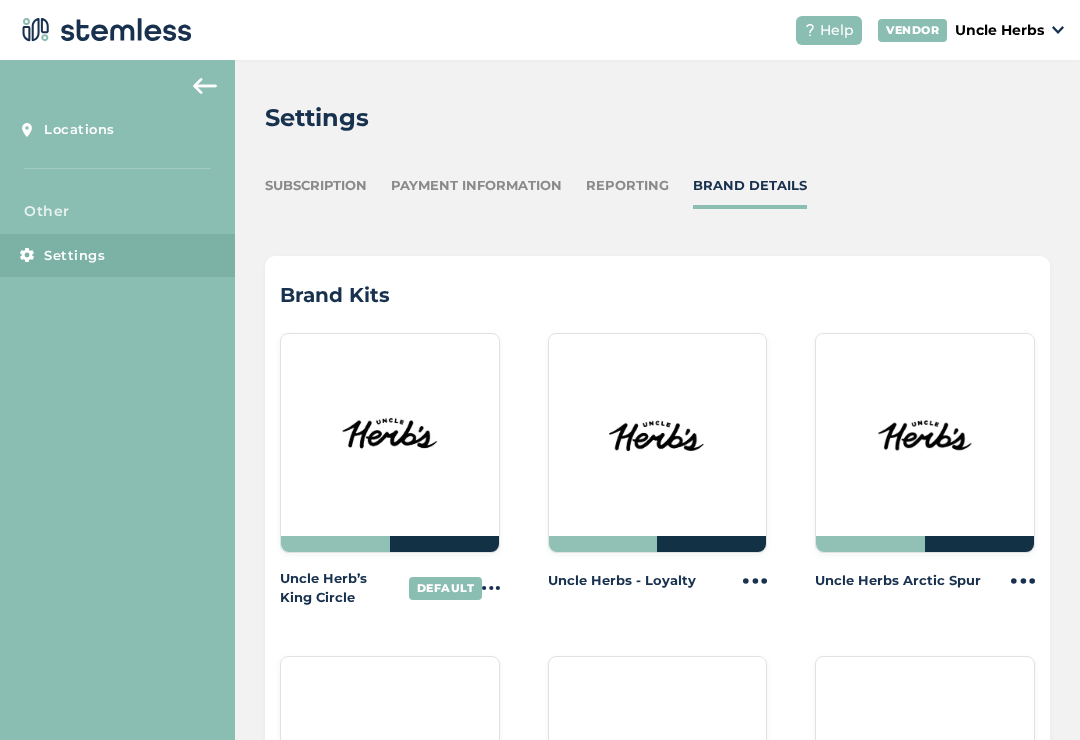 click on "Reporting" at bounding box center [627, 186] 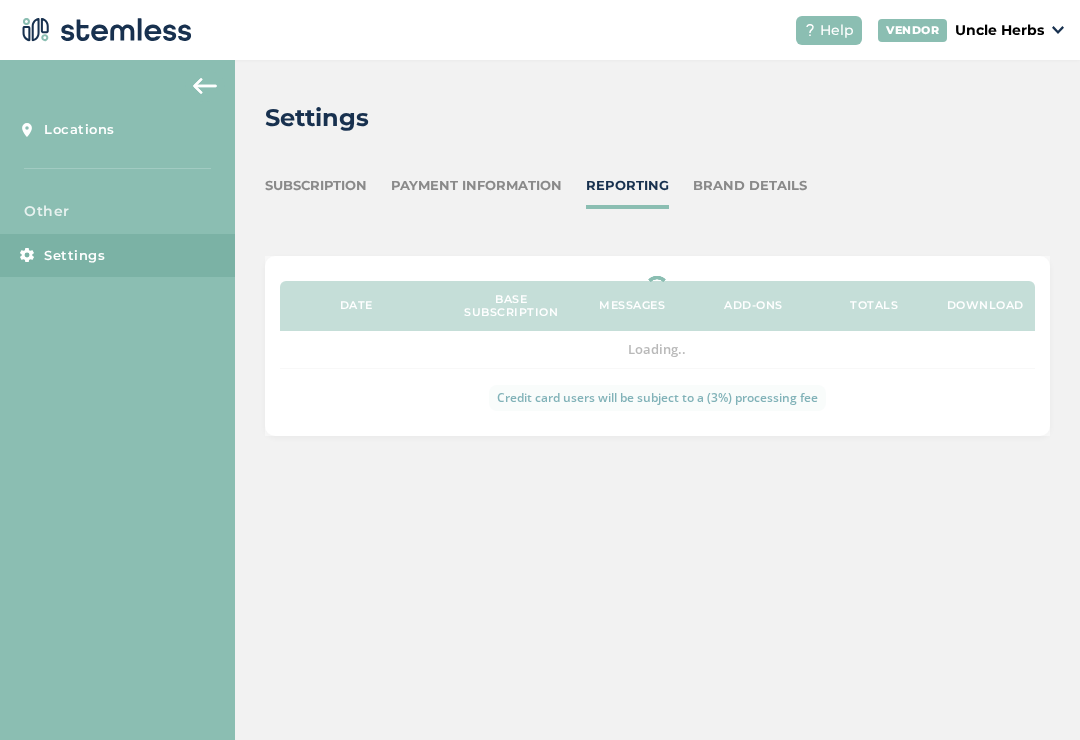 click on "Brand Details" at bounding box center (750, 186) 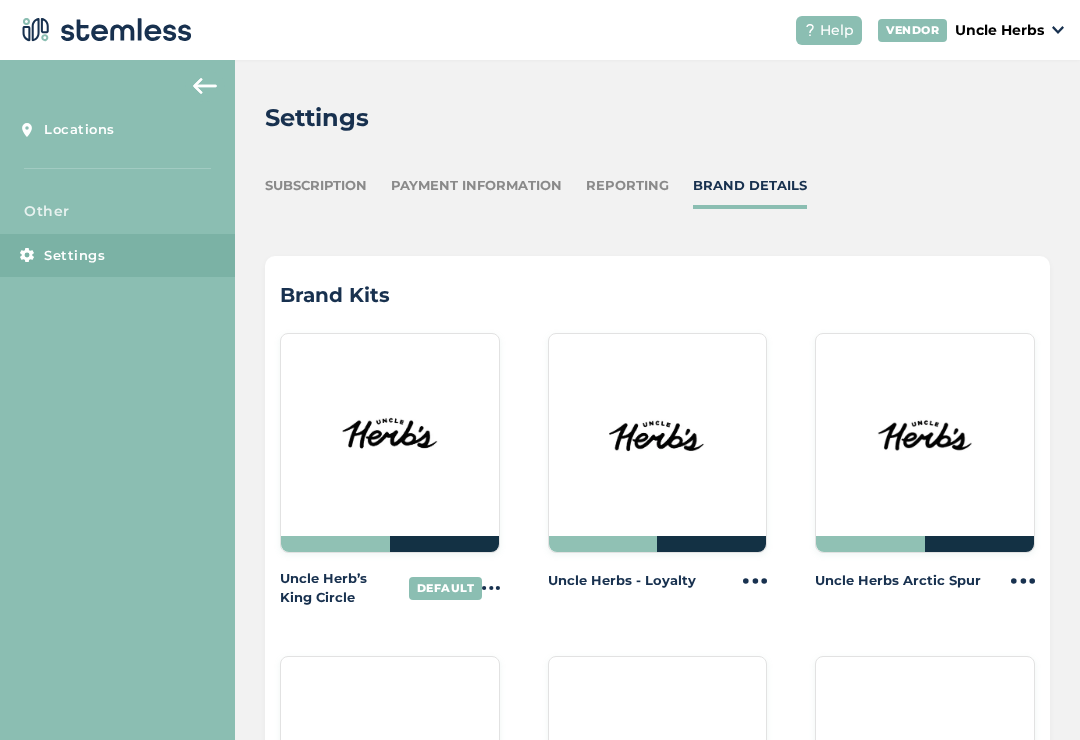 click on "Payment Information" at bounding box center (476, 186) 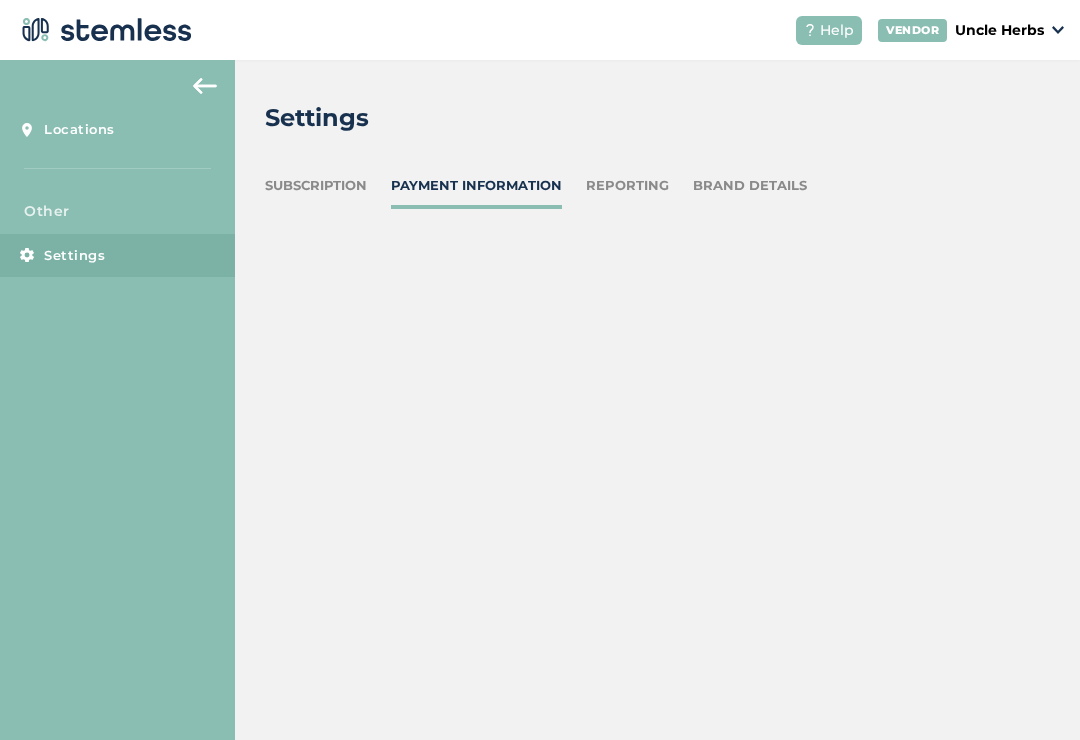 click on "Subscription" at bounding box center (316, 186) 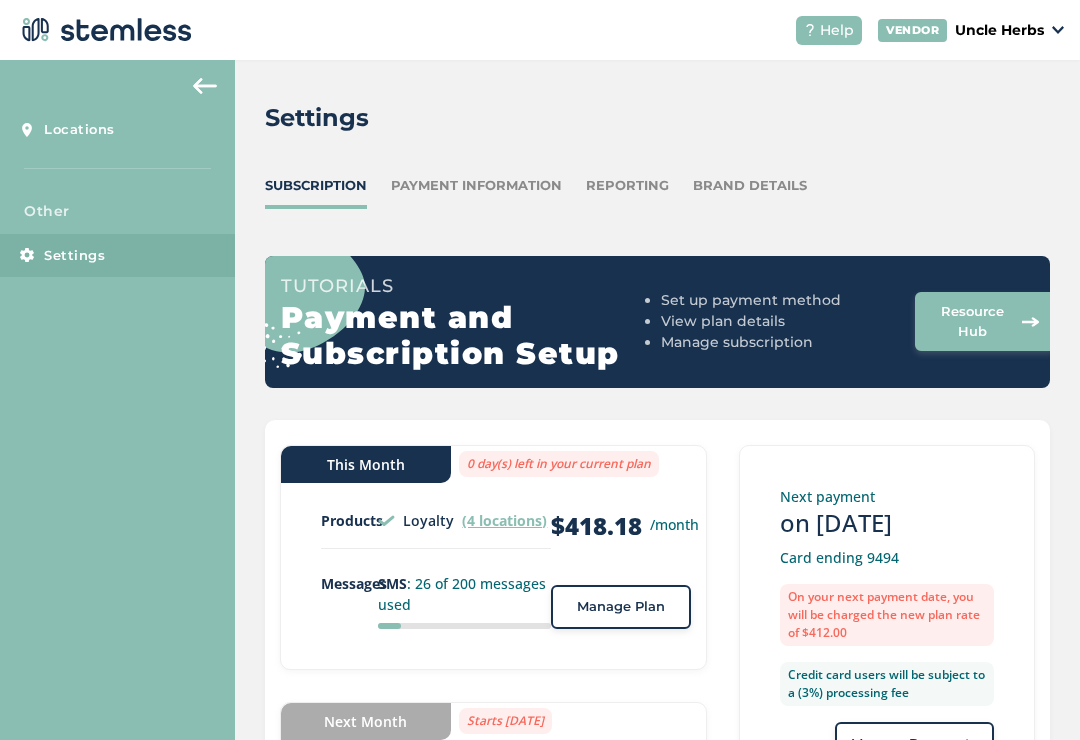 click on "Locations" at bounding box center (117, 130) 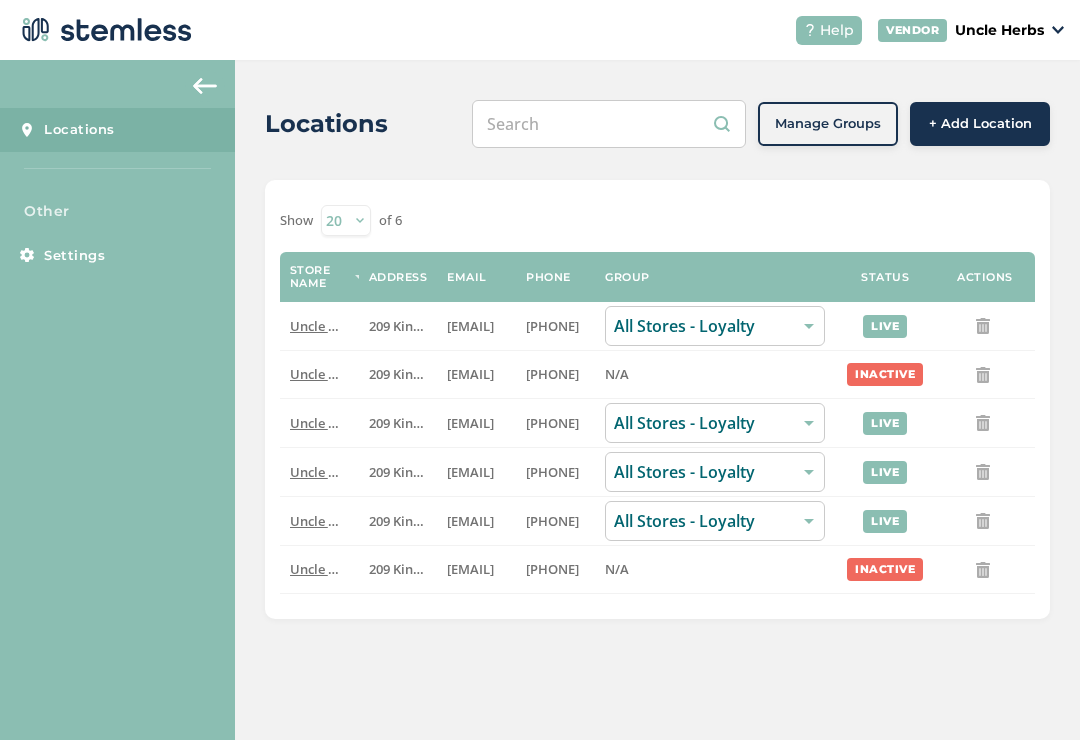 click at bounding box center [205, 86] 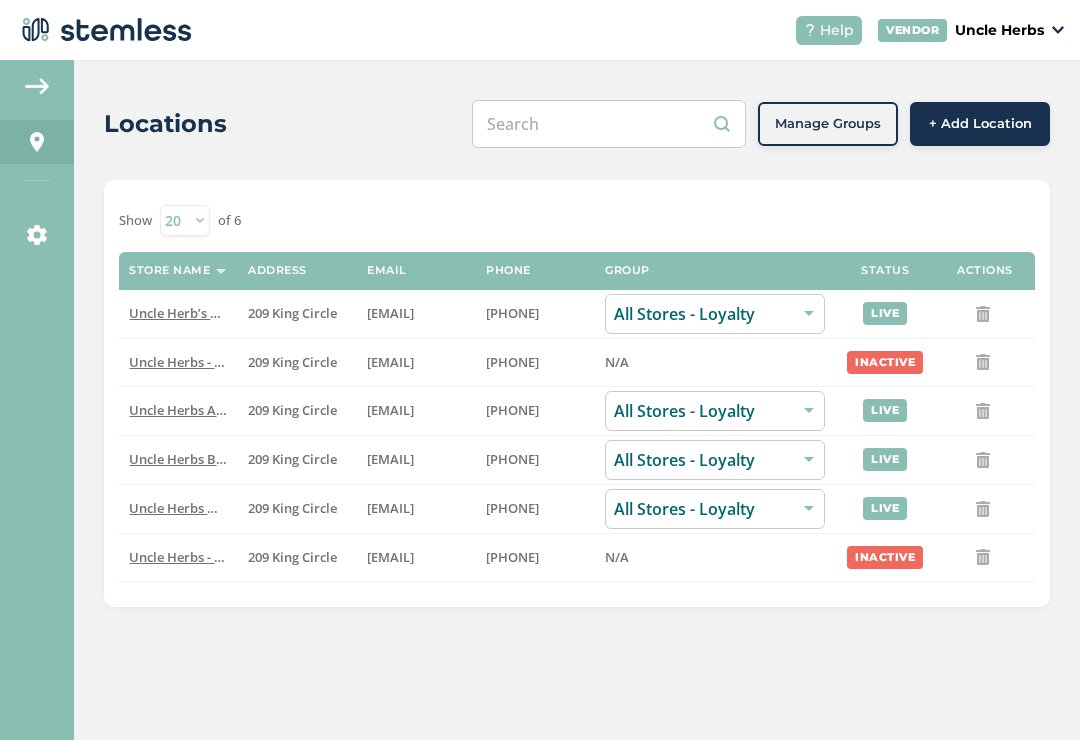 click at bounding box center [37, 86] 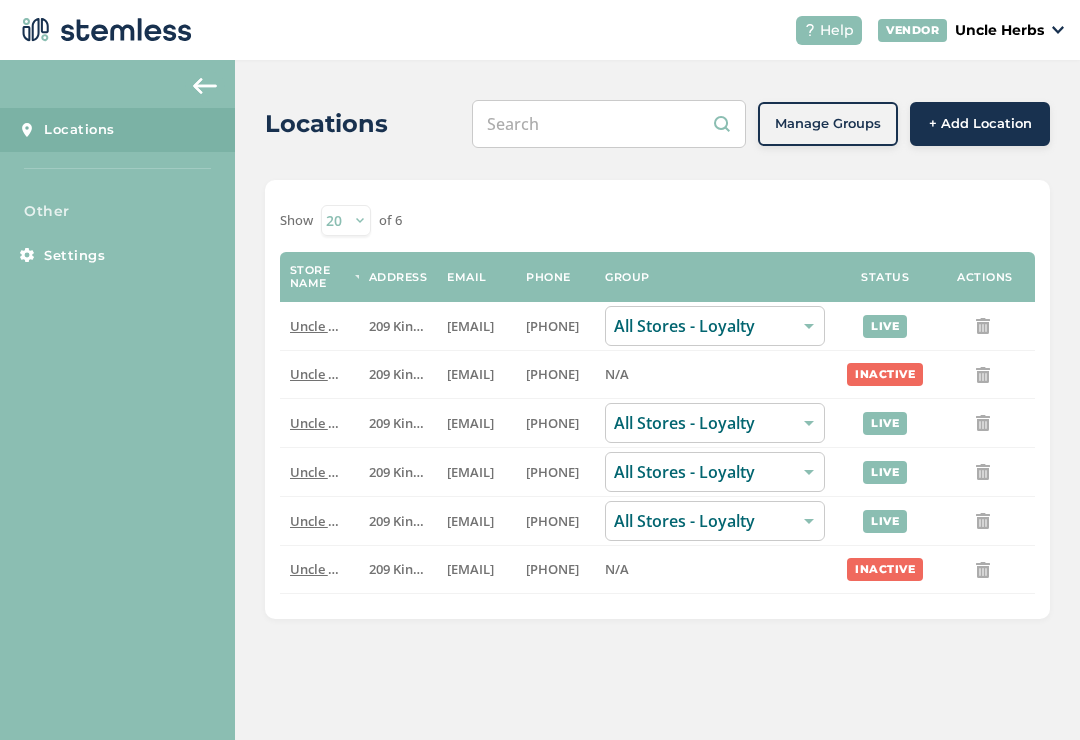 click on "Locations" at bounding box center (79, 130) 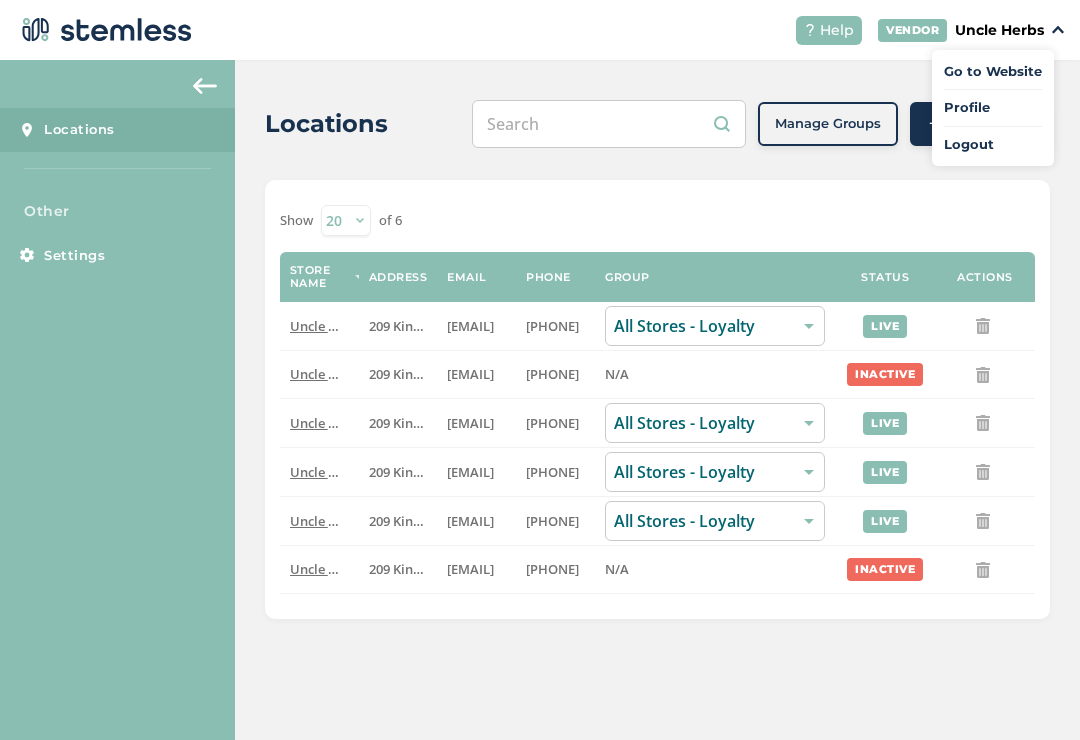 click on "Go to Website" at bounding box center (993, 72) 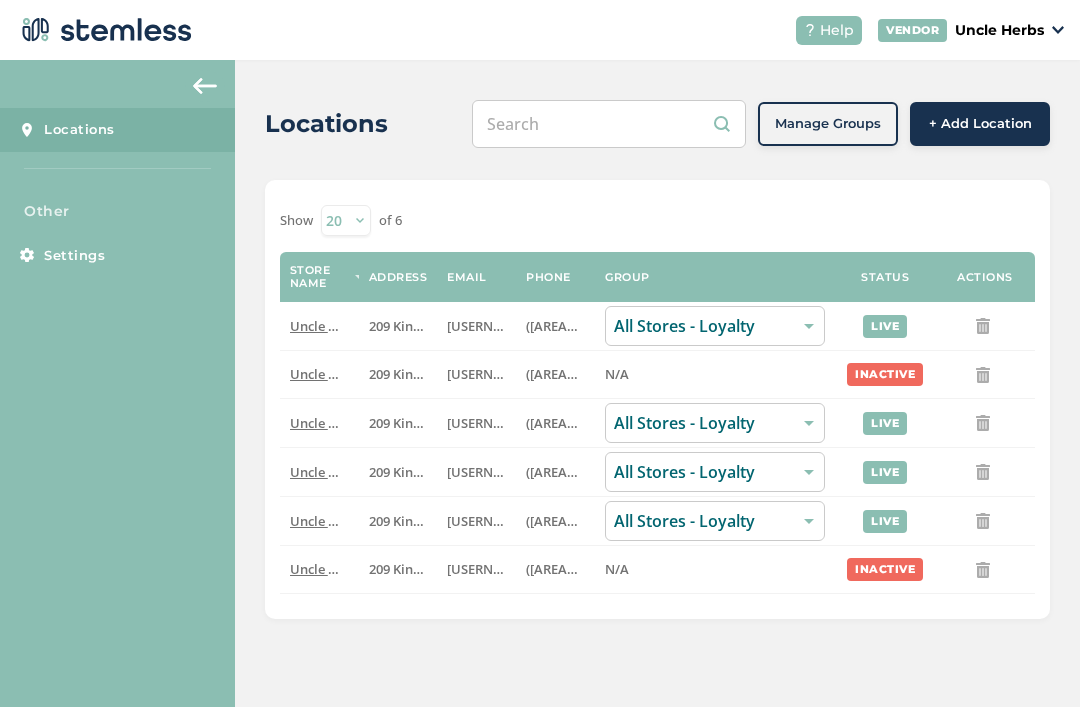 scroll, scrollTop: 0, scrollLeft: 0, axis: both 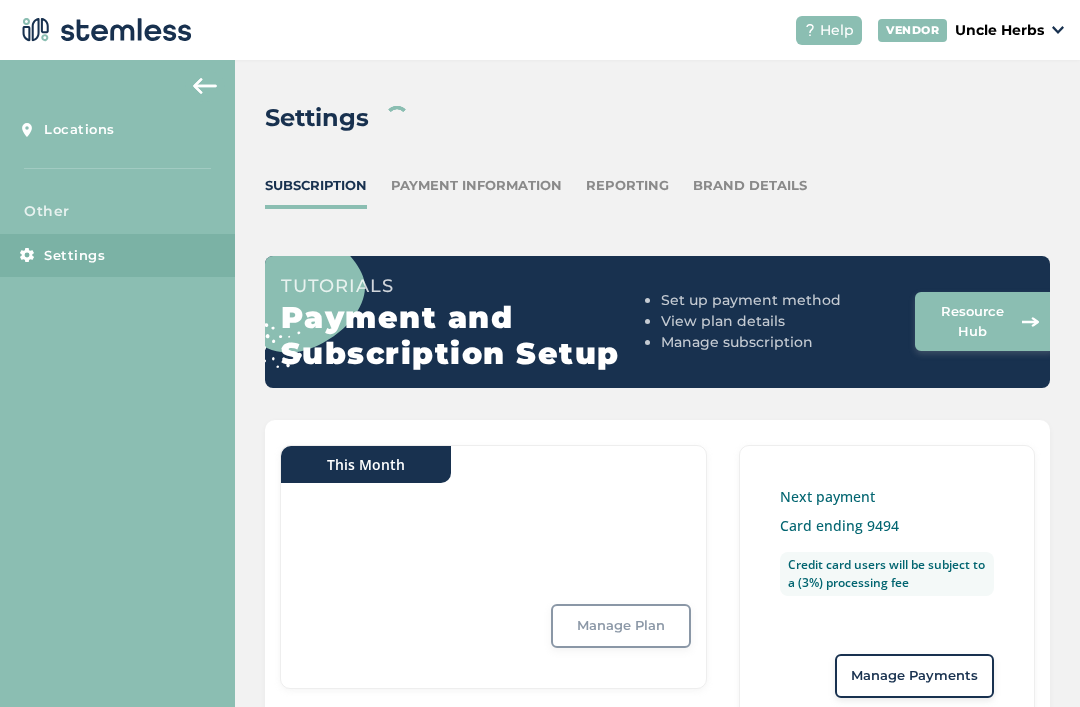 click on "Payment Information" at bounding box center [476, 186] 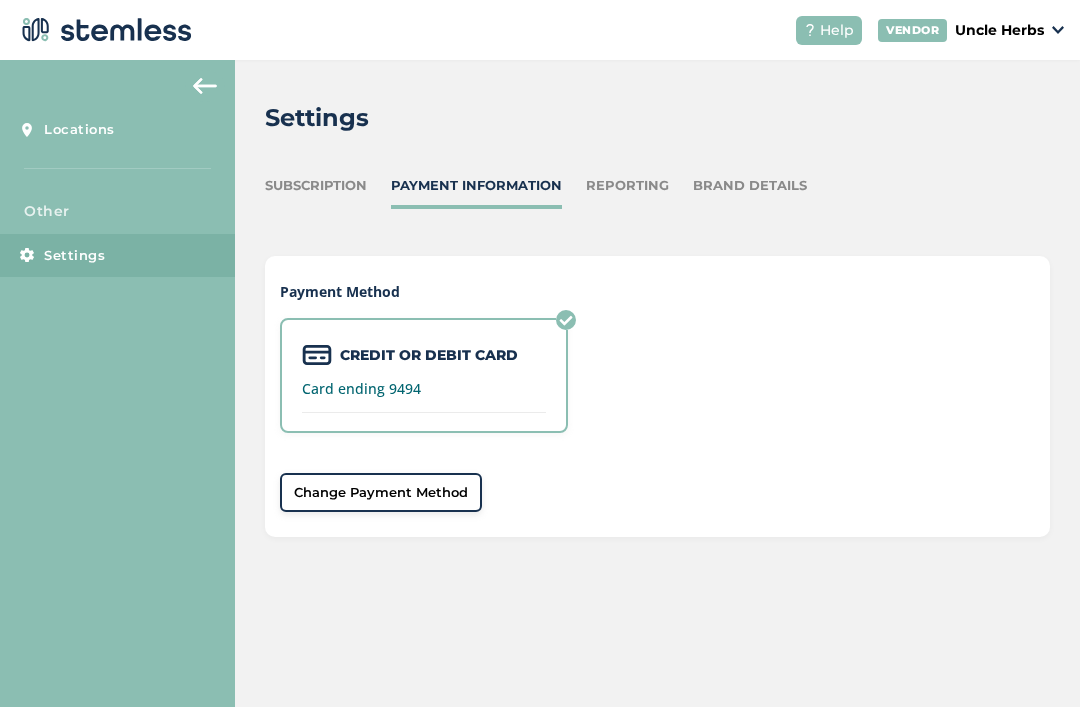 click at bounding box center (205, 86) 